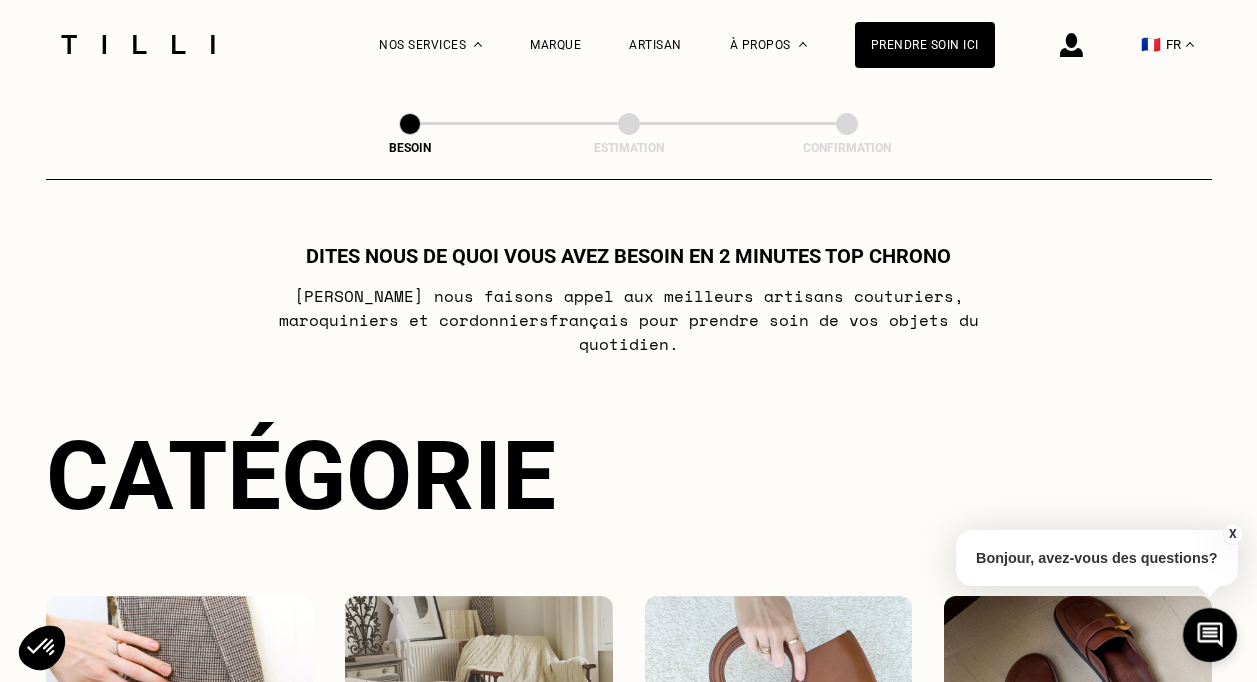 scroll, scrollTop: 0, scrollLeft: 0, axis: both 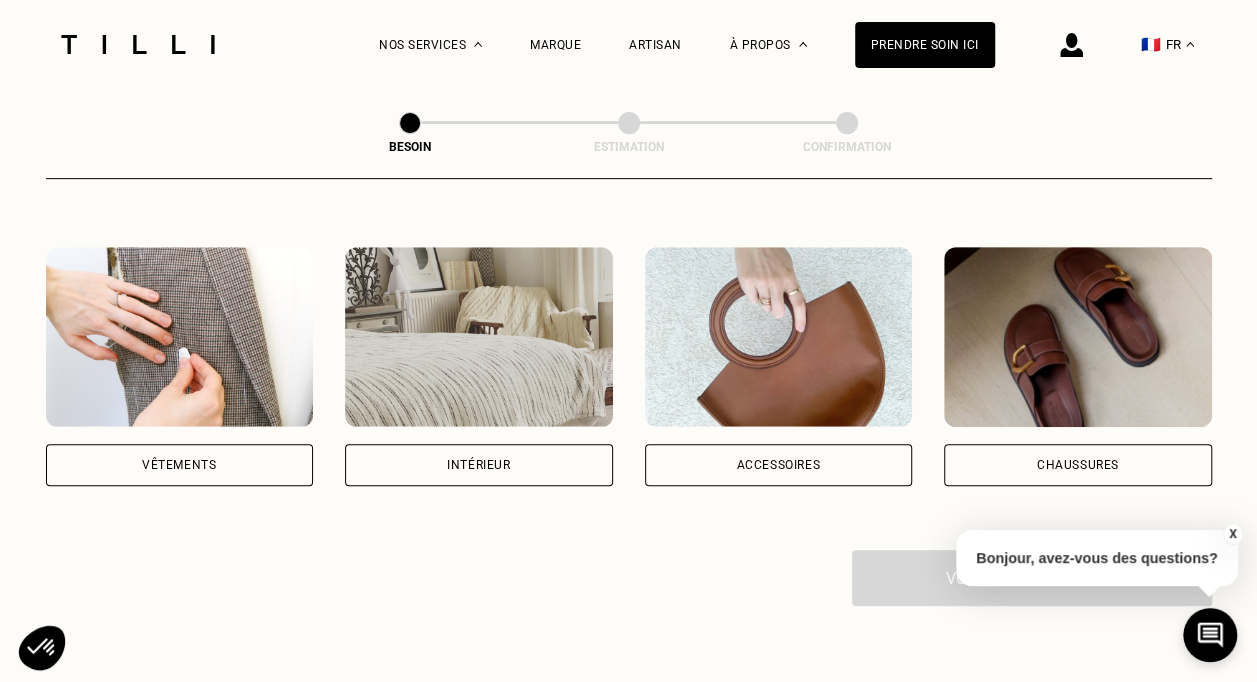 click on "Vêtements" at bounding box center (180, 465) 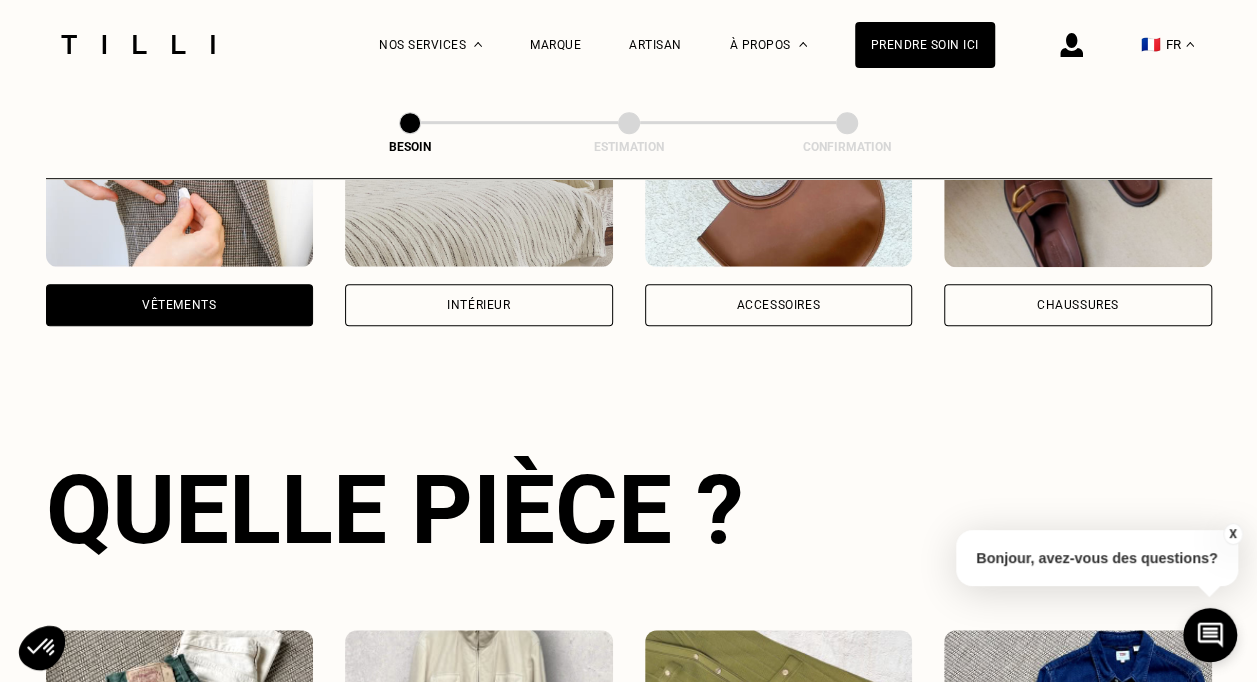 scroll, scrollTop: 654, scrollLeft: 0, axis: vertical 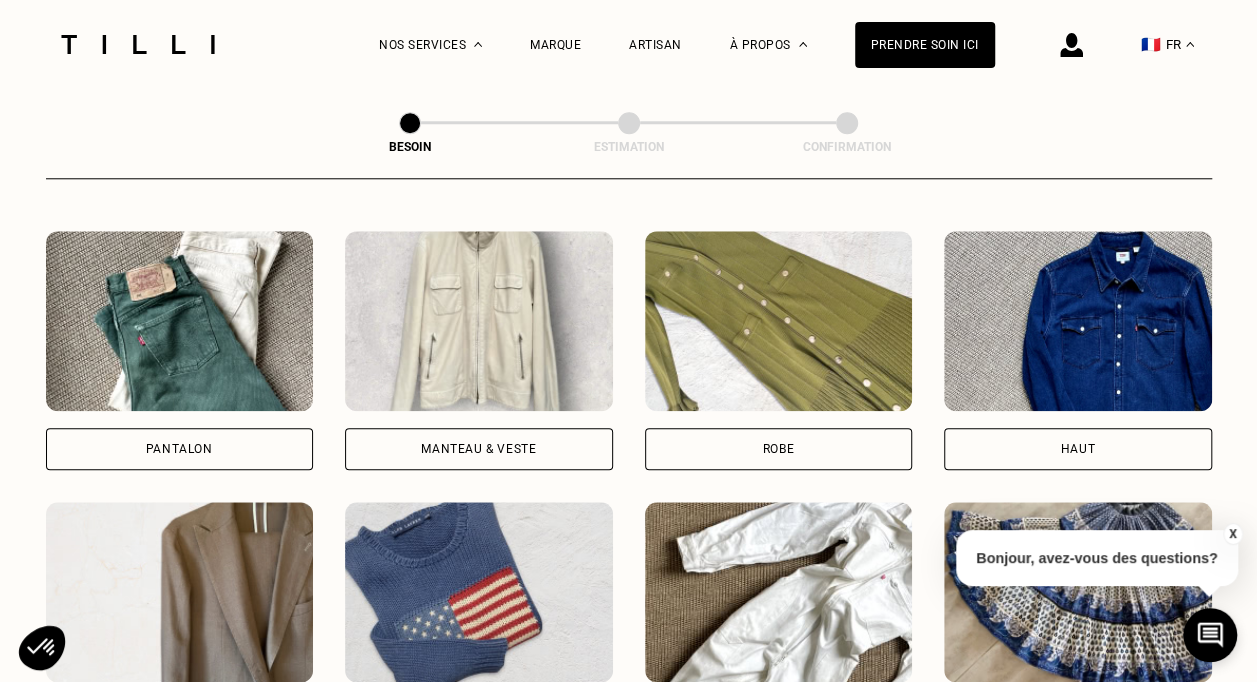 click on "Robe" at bounding box center [779, 449] 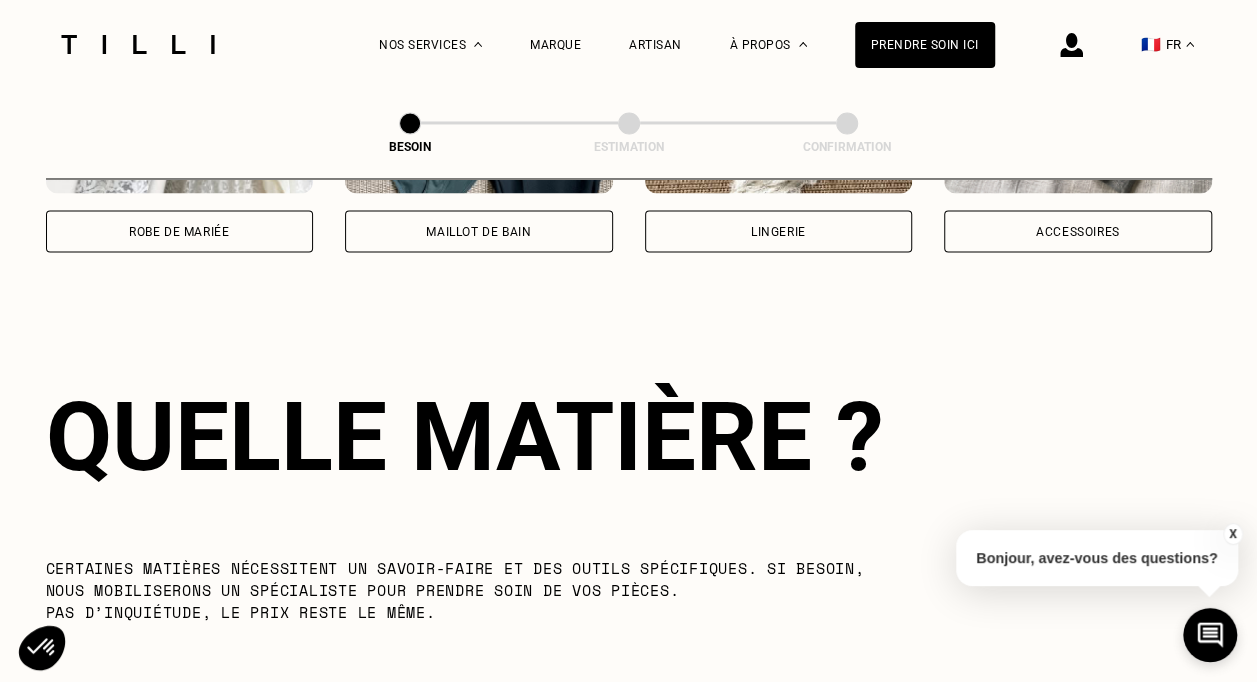 scroll, scrollTop: 1740, scrollLeft: 0, axis: vertical 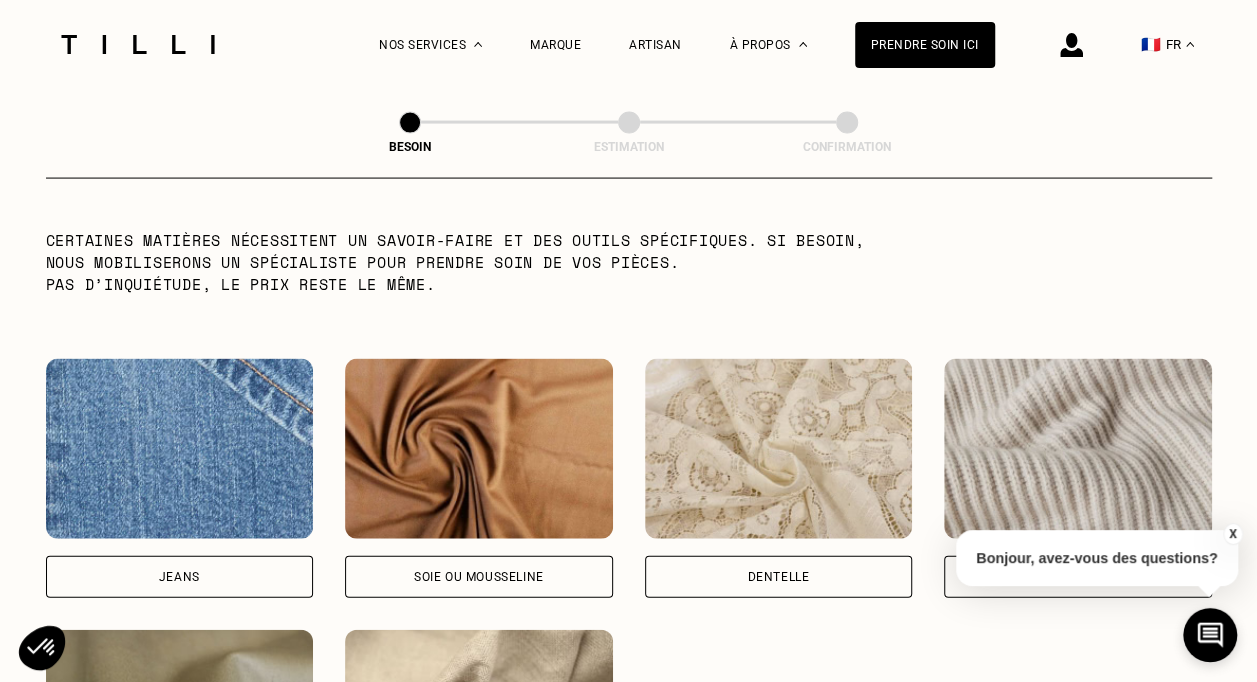 click on "Jeans" at bounding box center [179, 577] 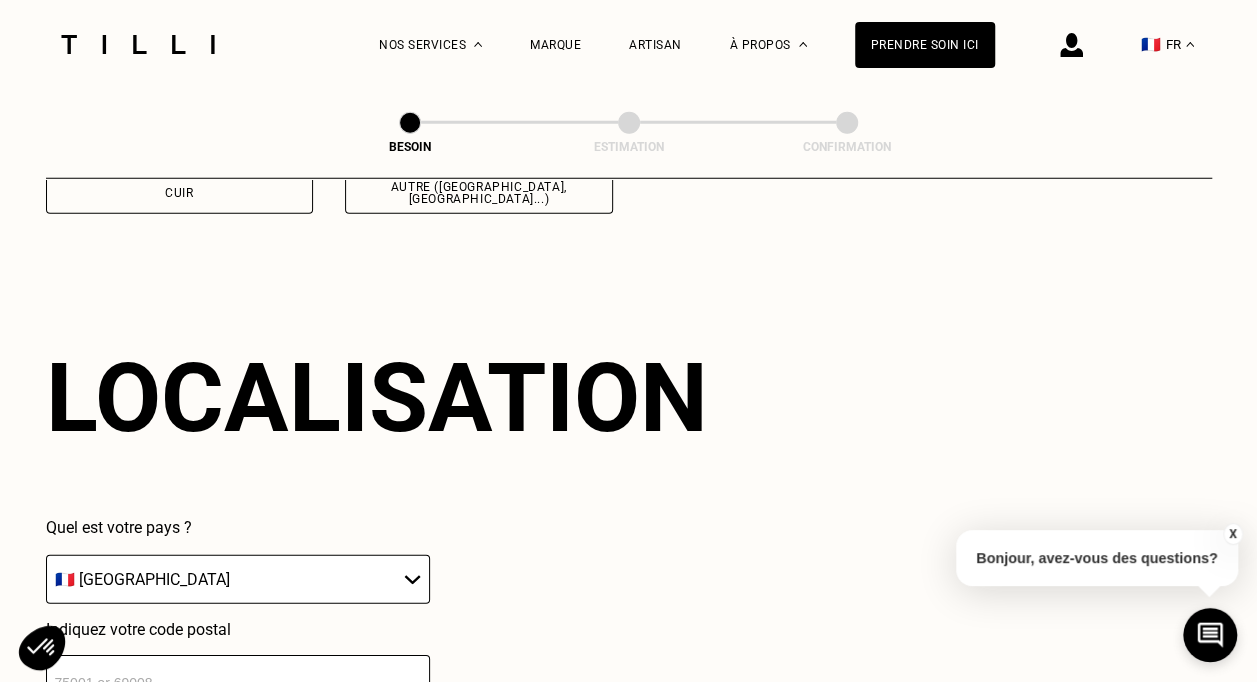 scroll, scrollTop: 2686, scrollLeft: 0, axis: vertical 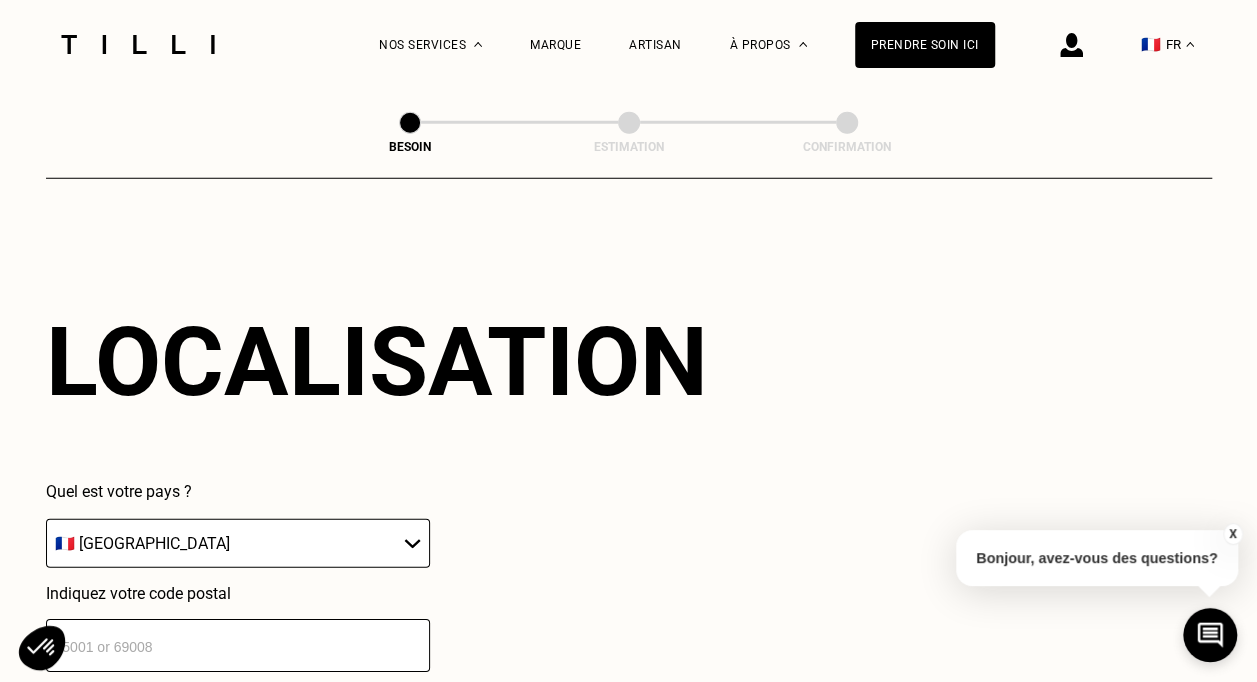 click at bounding box center (238, 645) 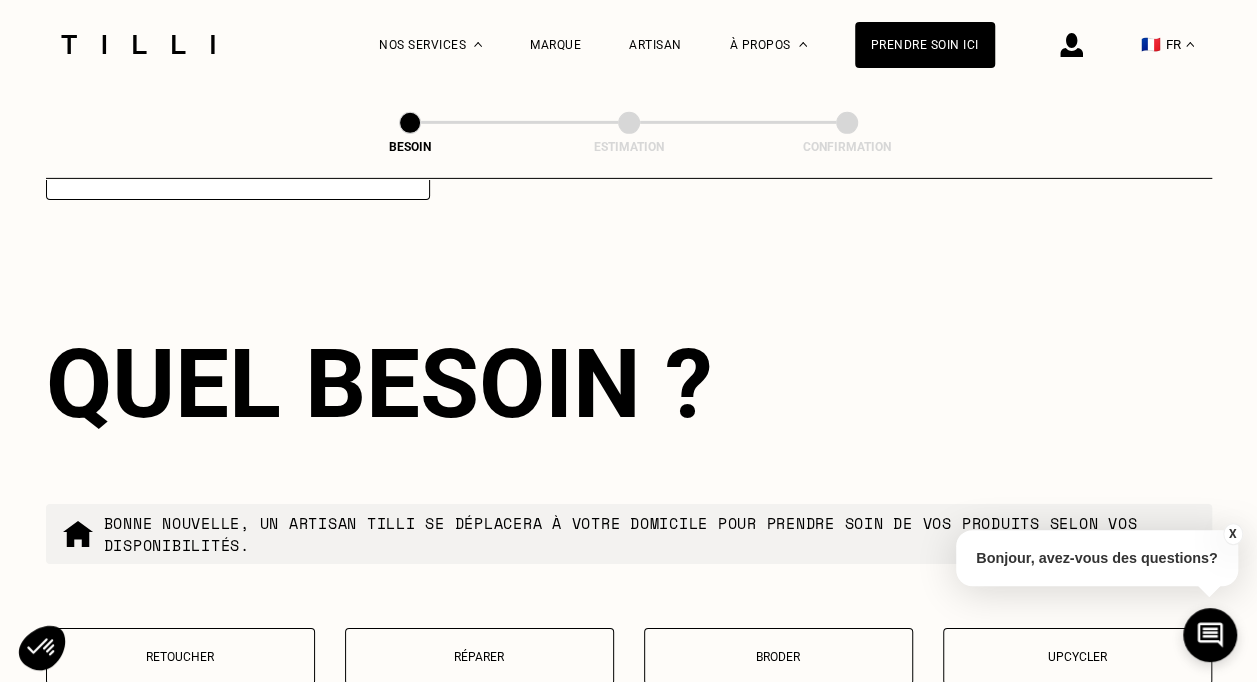 scroll, scrollTop: 3182, scrollLeft: 0, axis: vertical 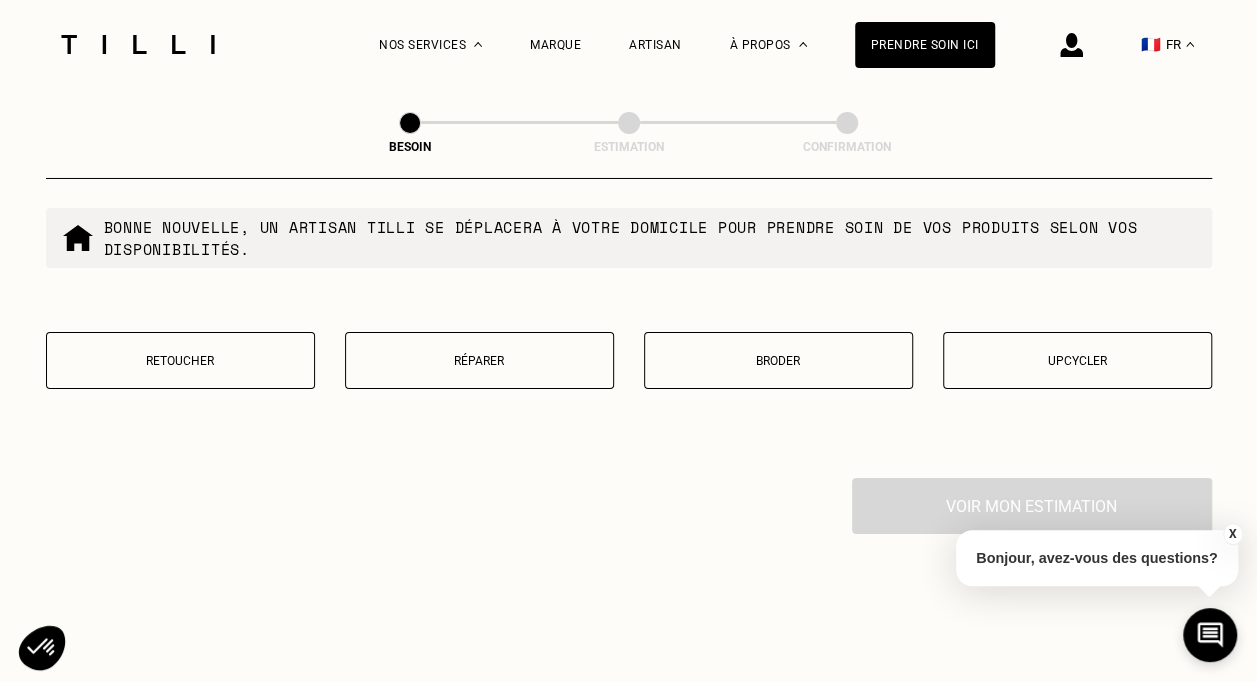 type on "75015" 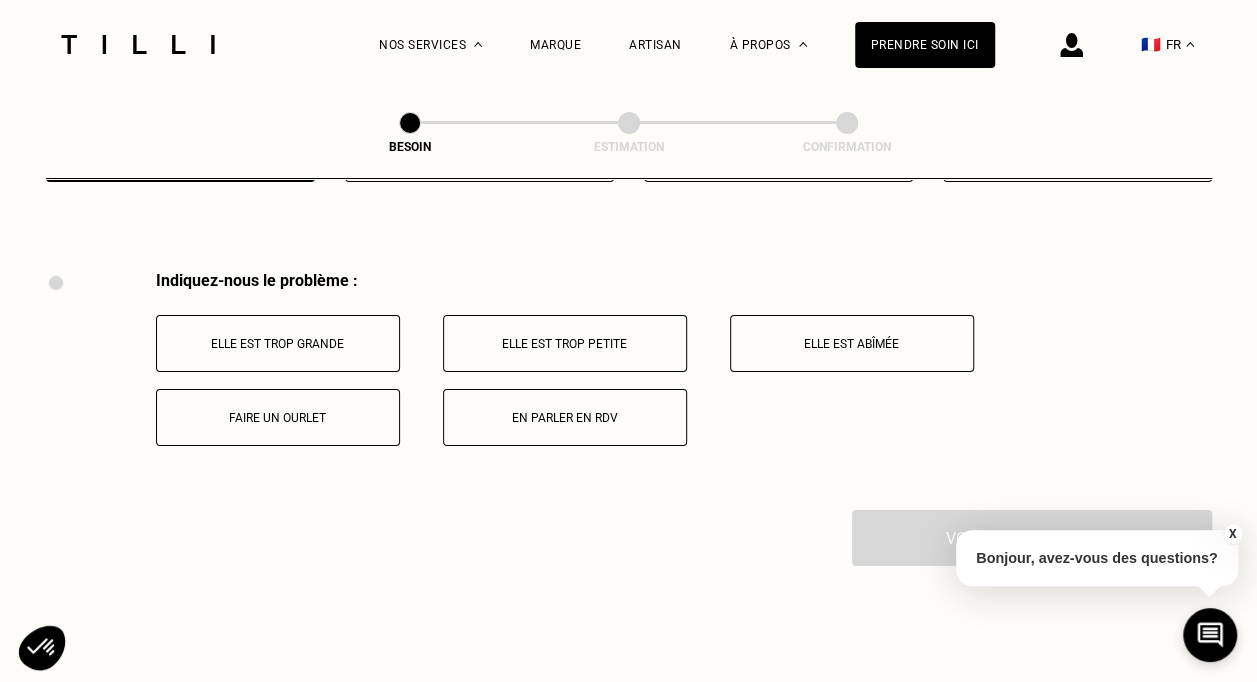 scroll, scrollTop: 3696, scrollLeft: 0, axis: vertical 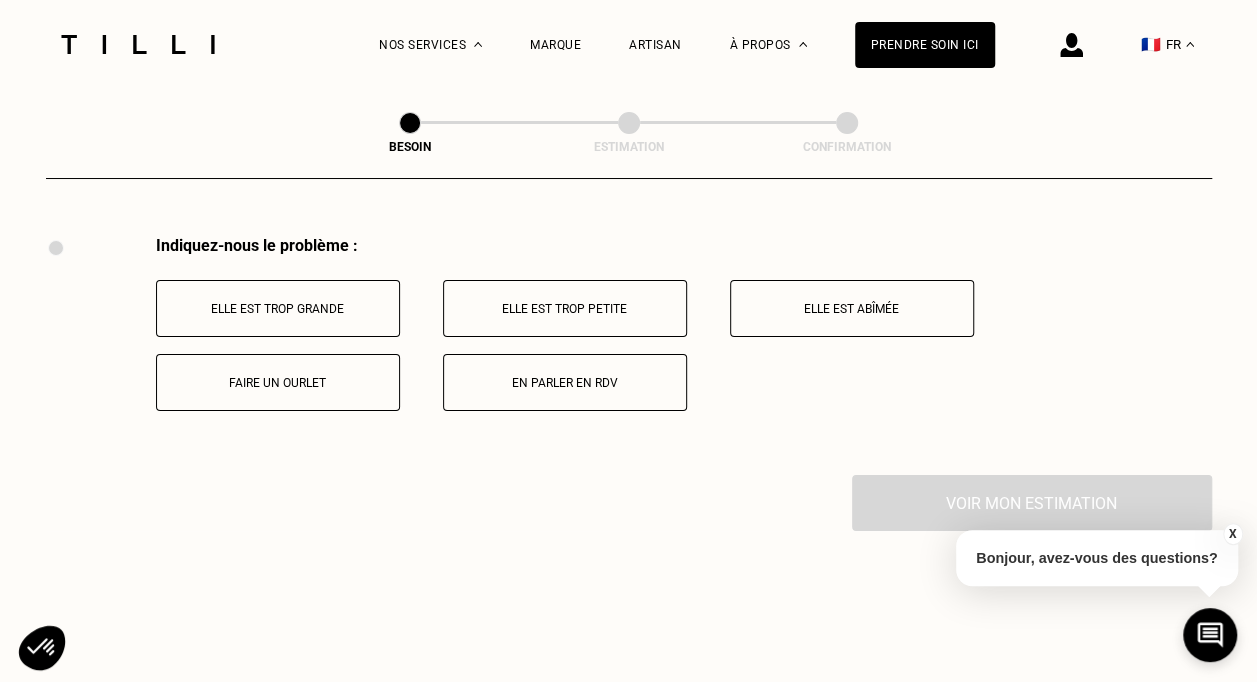 click on "Faire un ourlet" at bounding box center (278, 383) 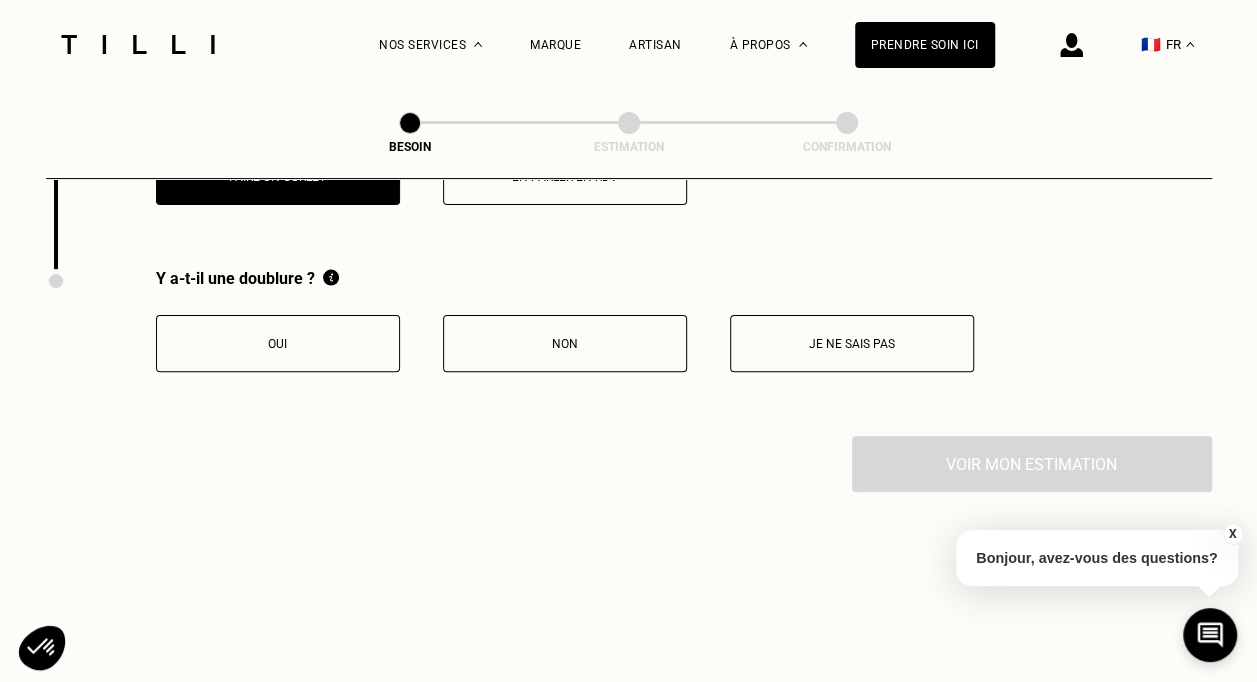 scroll, scrollTop: 3935, scrollLeft: 0, axis: vertical 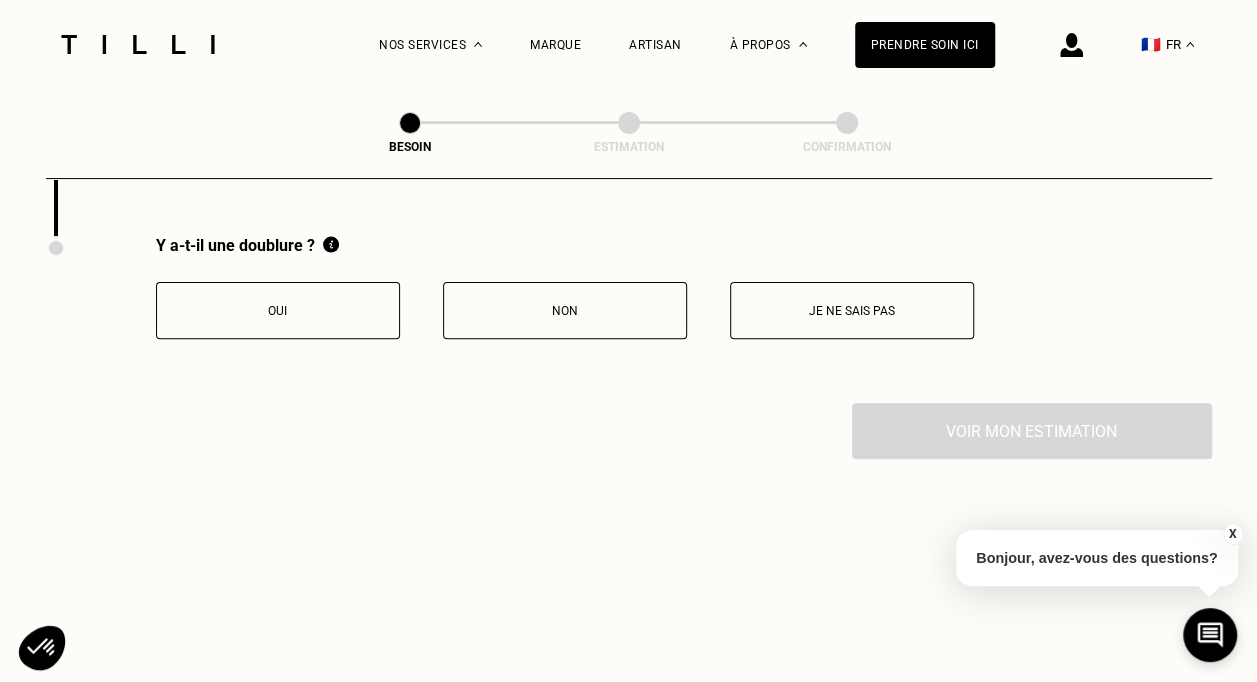 click on "Non" at bounding box center [565, 310] 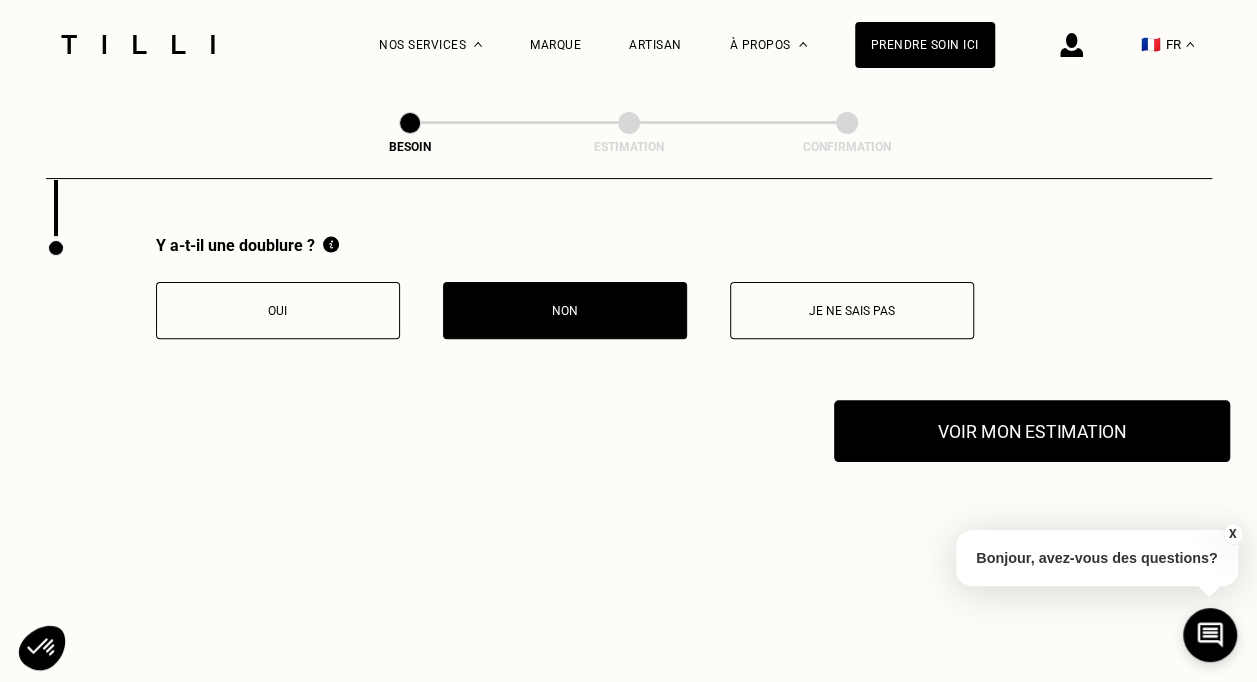 click on "Voir mon estimation" at bounding box center [1032, 431] 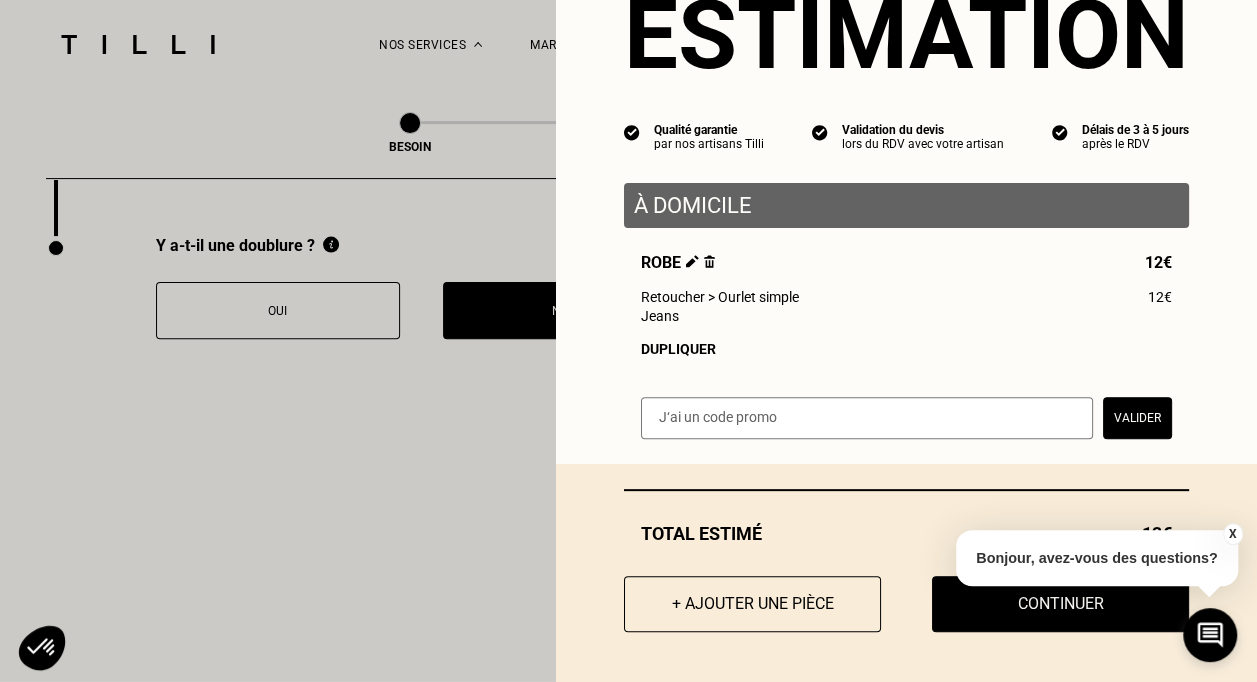 scroll, scrollTop: 0, scrollLeft: 0, axis: both 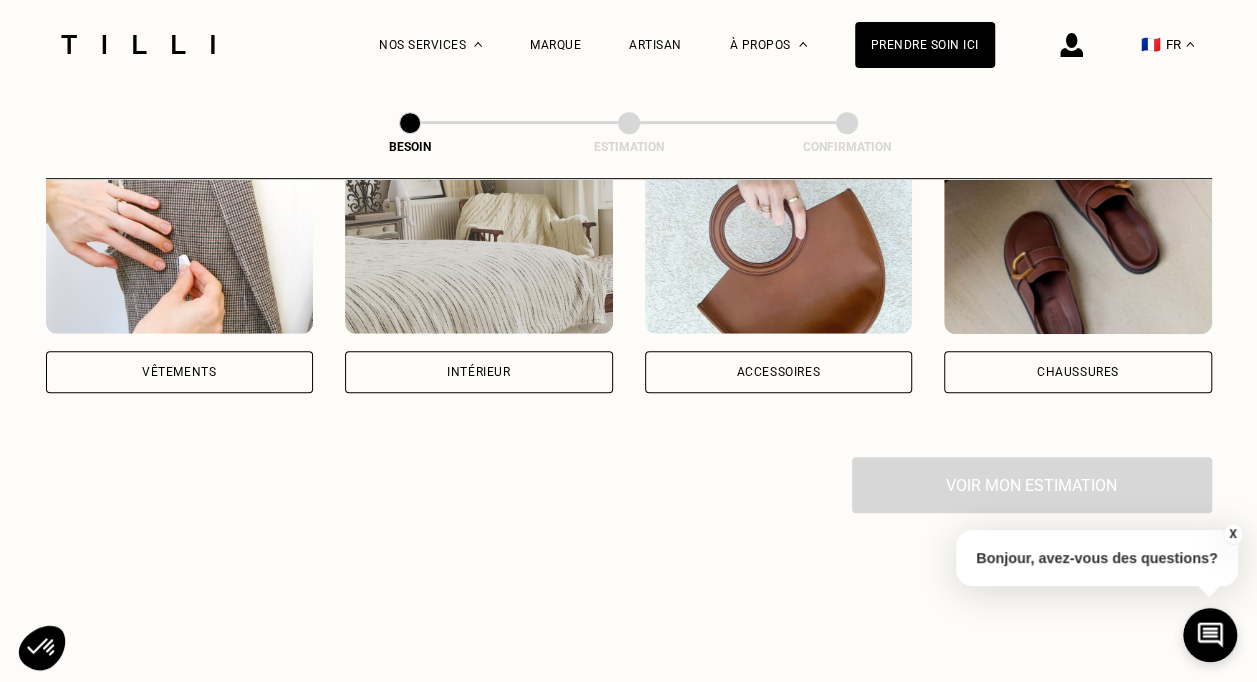 click on "Vêtements" at bounding box center [180, 372] 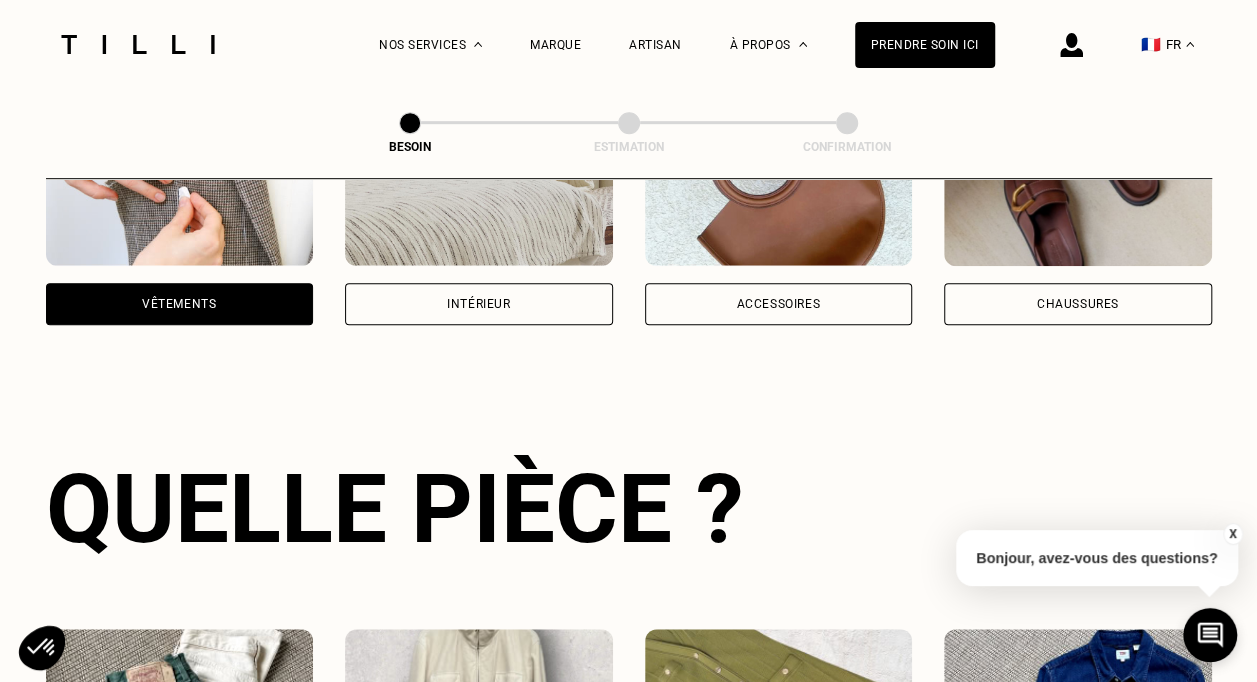 scroll, scrollTop: 654, scrollLeft: 0, axis: vertical 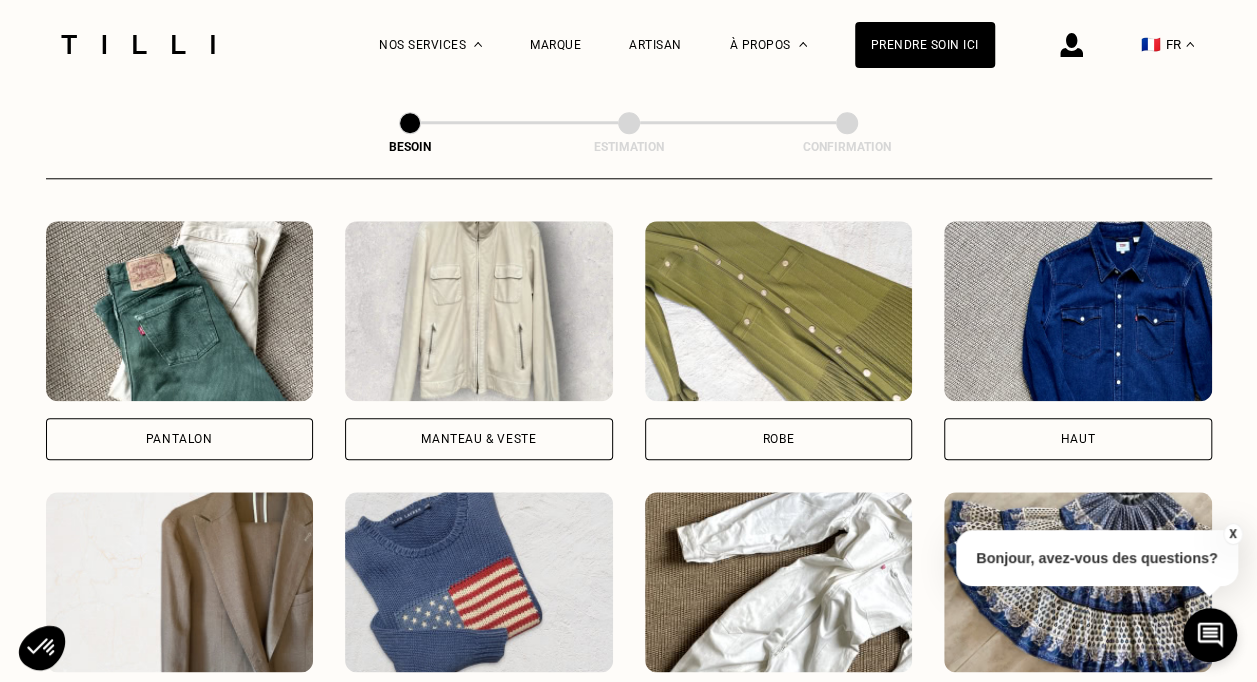 click on "Pantalon" at bounding box center [179, 439] 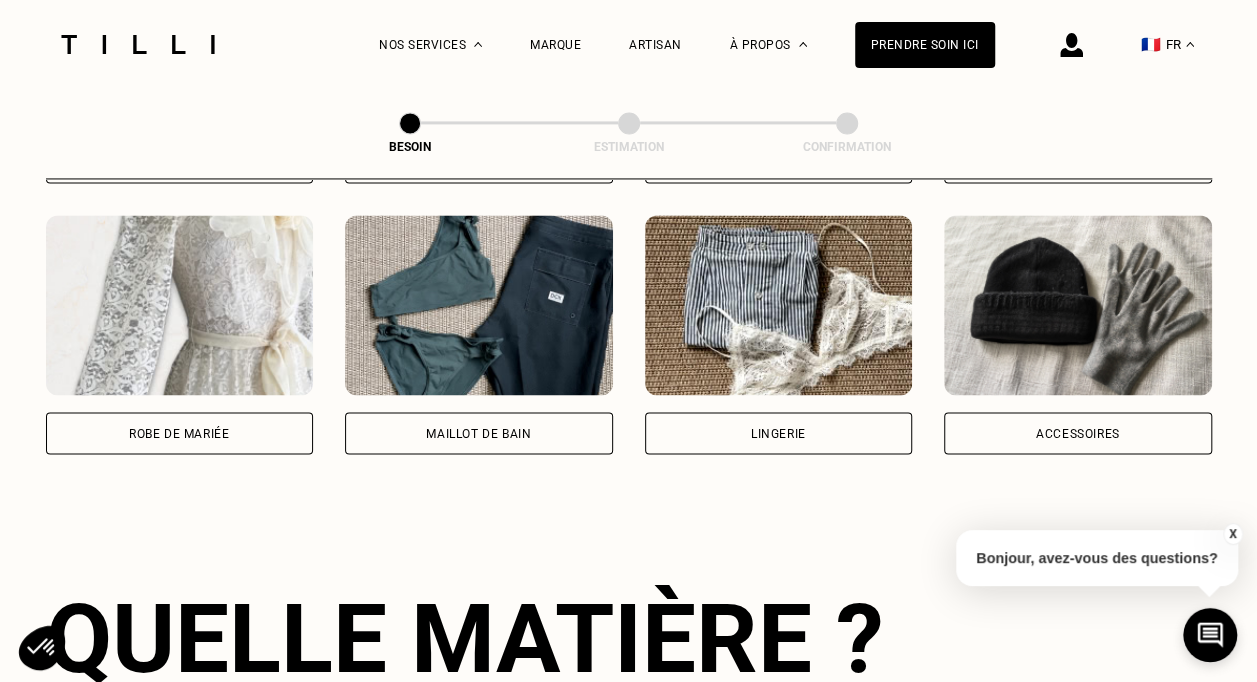 scroll, scrollTop: 1740, scrollLeft: 0, axis: vertical 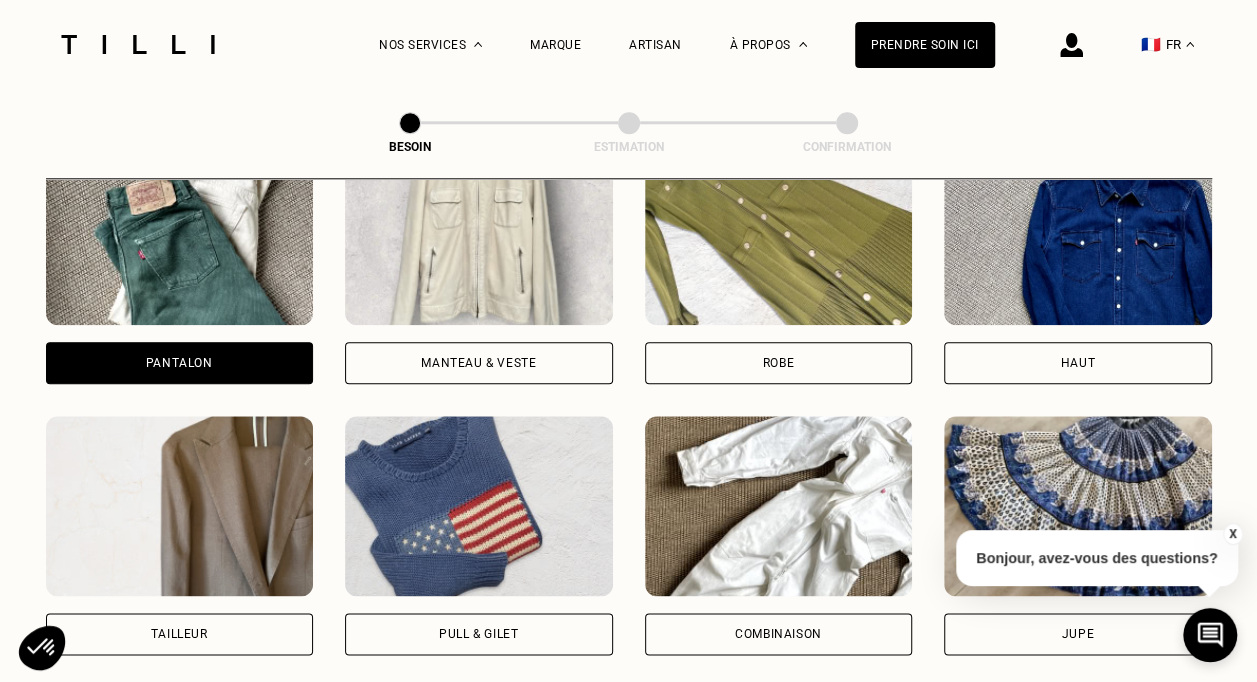 click on "Robe" at bounding box center (779, 363) 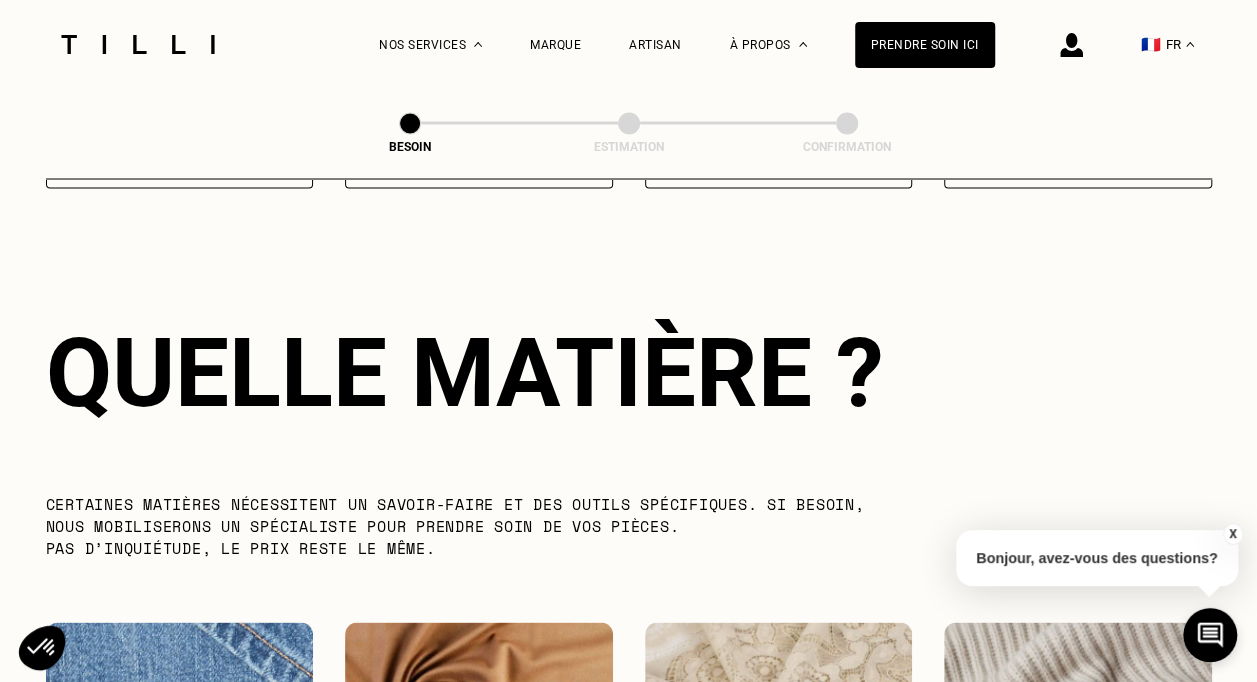 scroll, scrollTop: 1740, scrollLeft: 0, axis: vertical 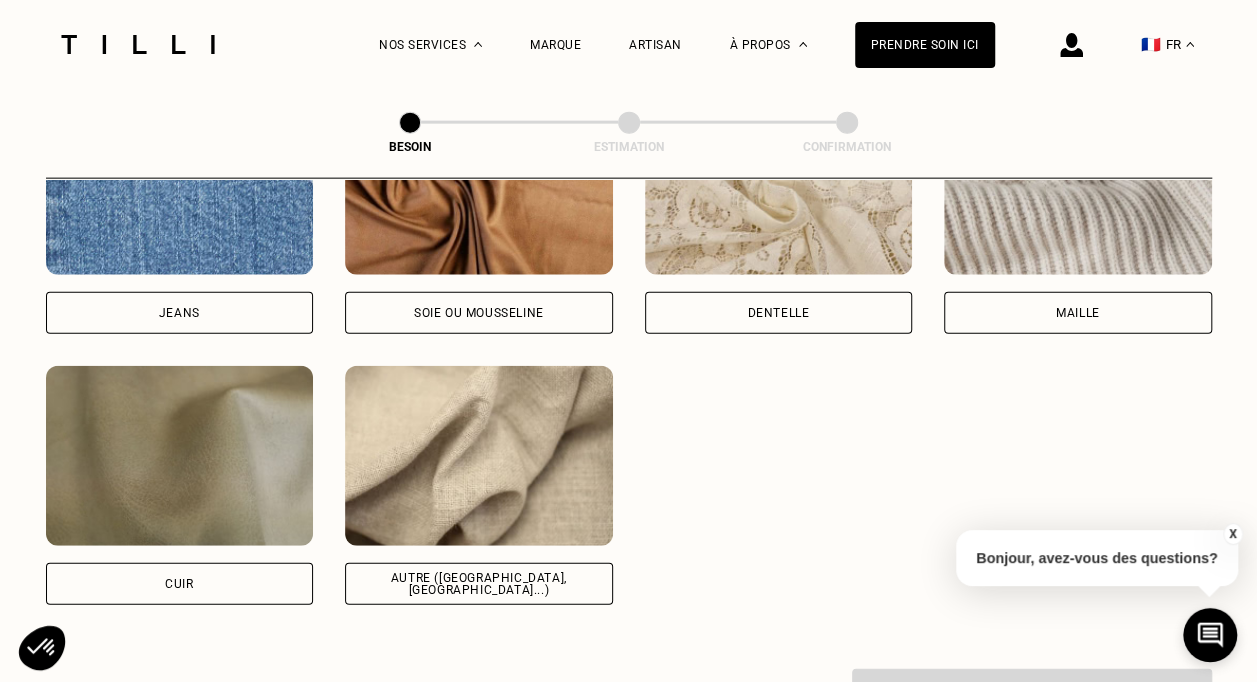 click on "Jeans" at bounding box center [180, 313] 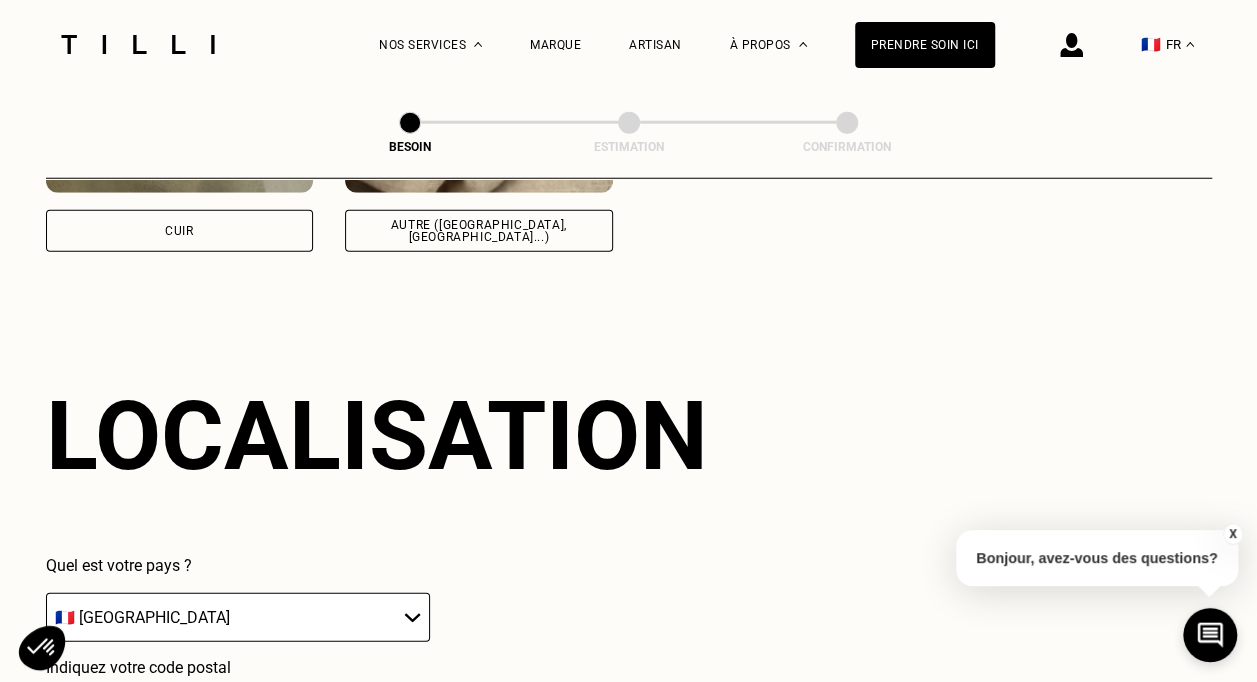 scroll, scrollTop: 2686, scrollLeft: 0, axis: vertical 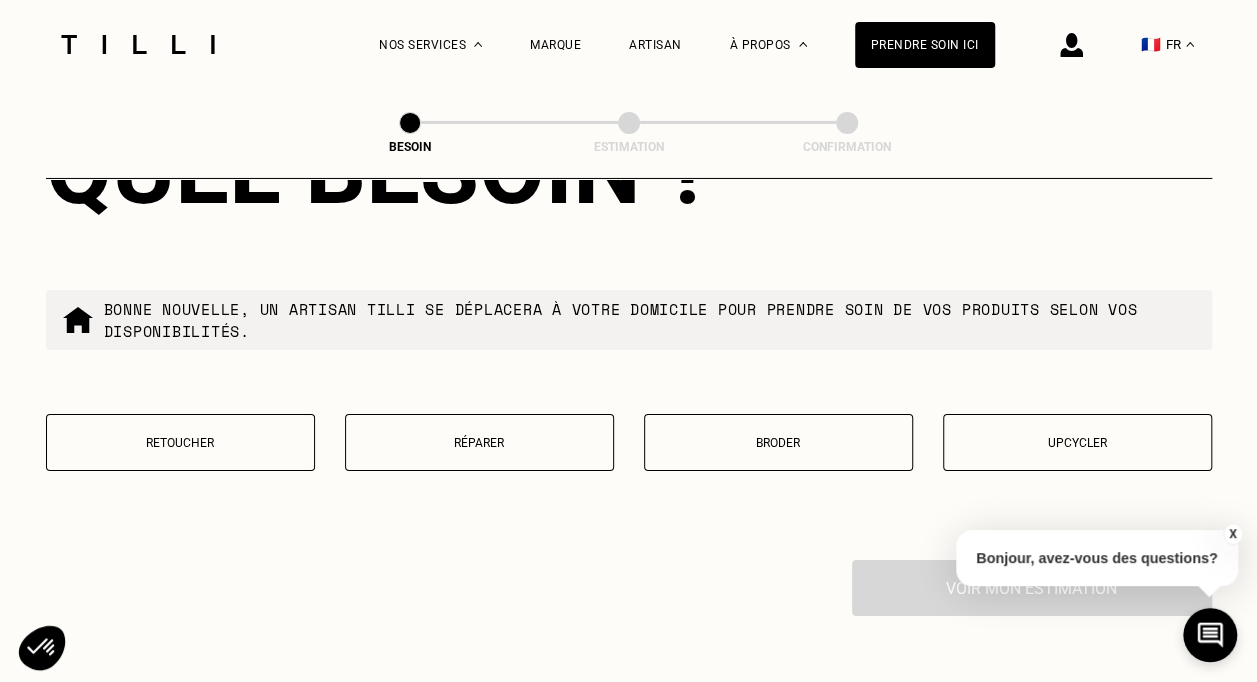 click on "Retoucher" at bounding box center (180, 443) 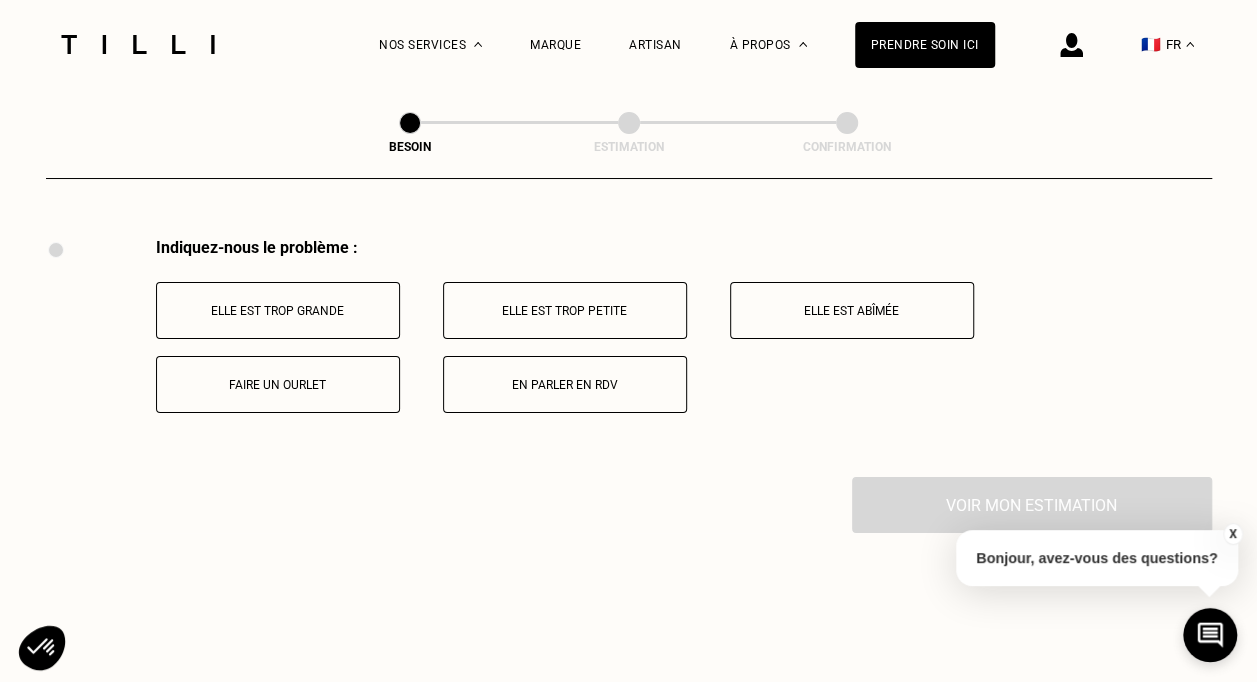 scroll, scrollTop: 3696, scrollLeft: 0, axis: vertical 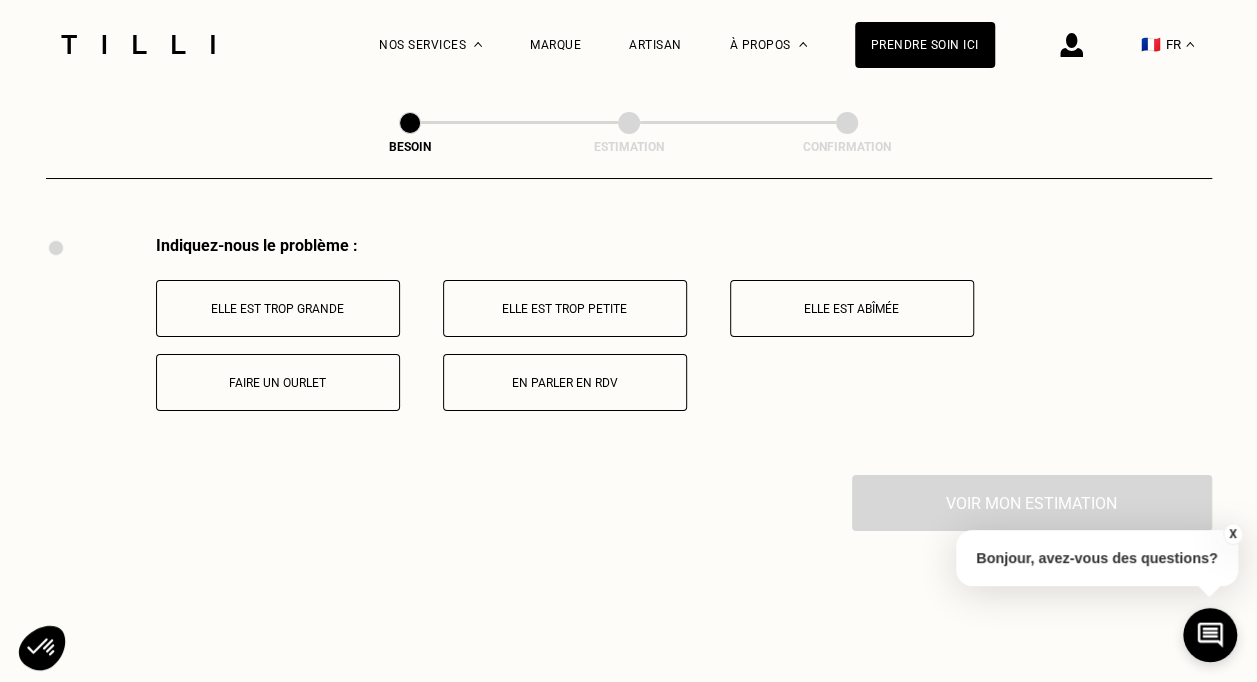 click on "Faire un ourlet" at bounding box center [278, 382] 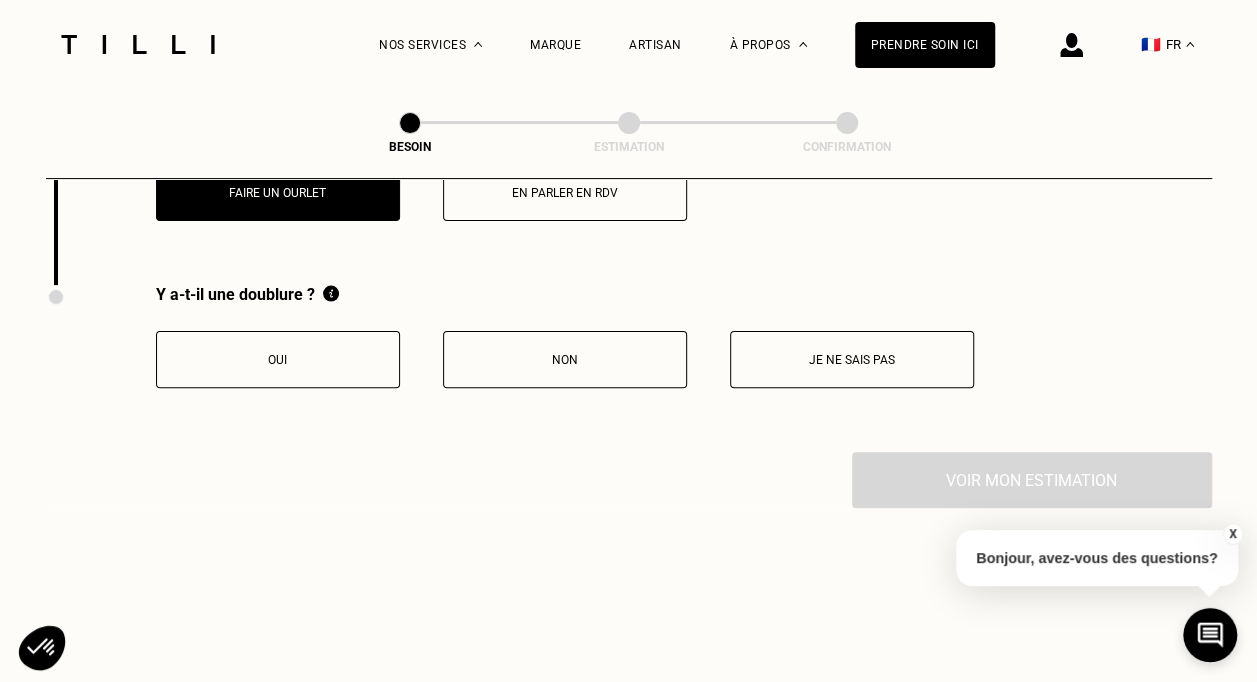 scroll, scrollTop: 3935, scrollLeft: 0, axis: vertical 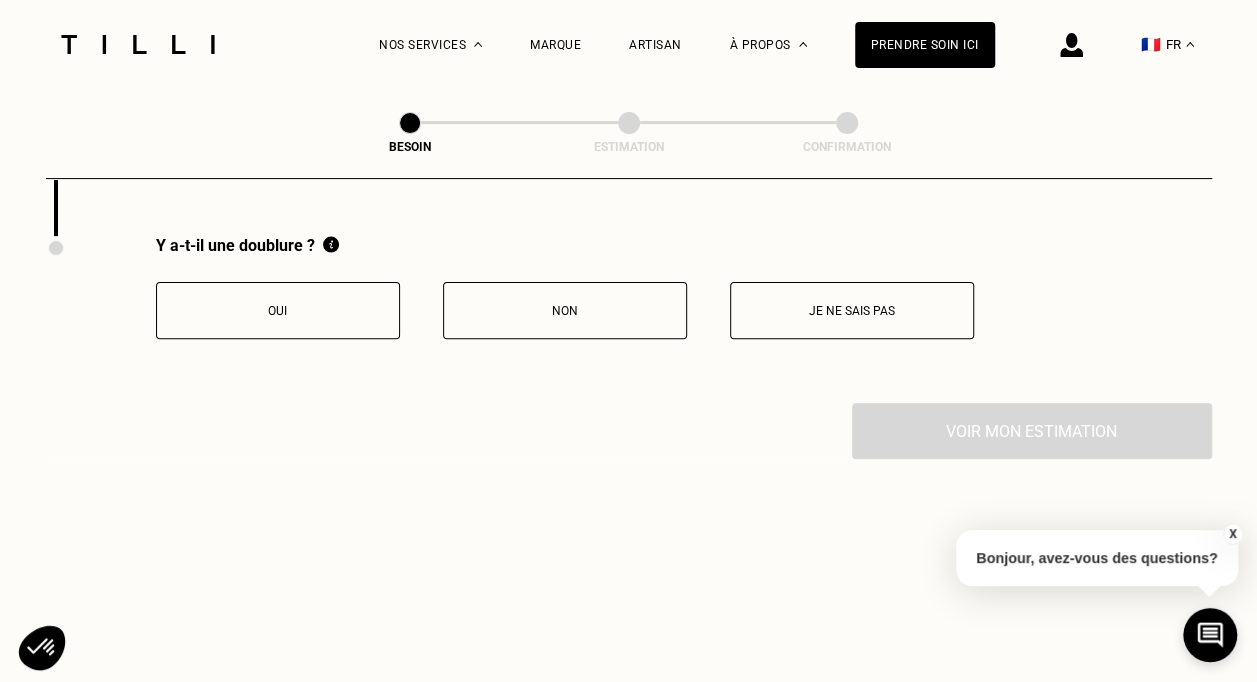 click on "Non" at bounding box center (565, 311) 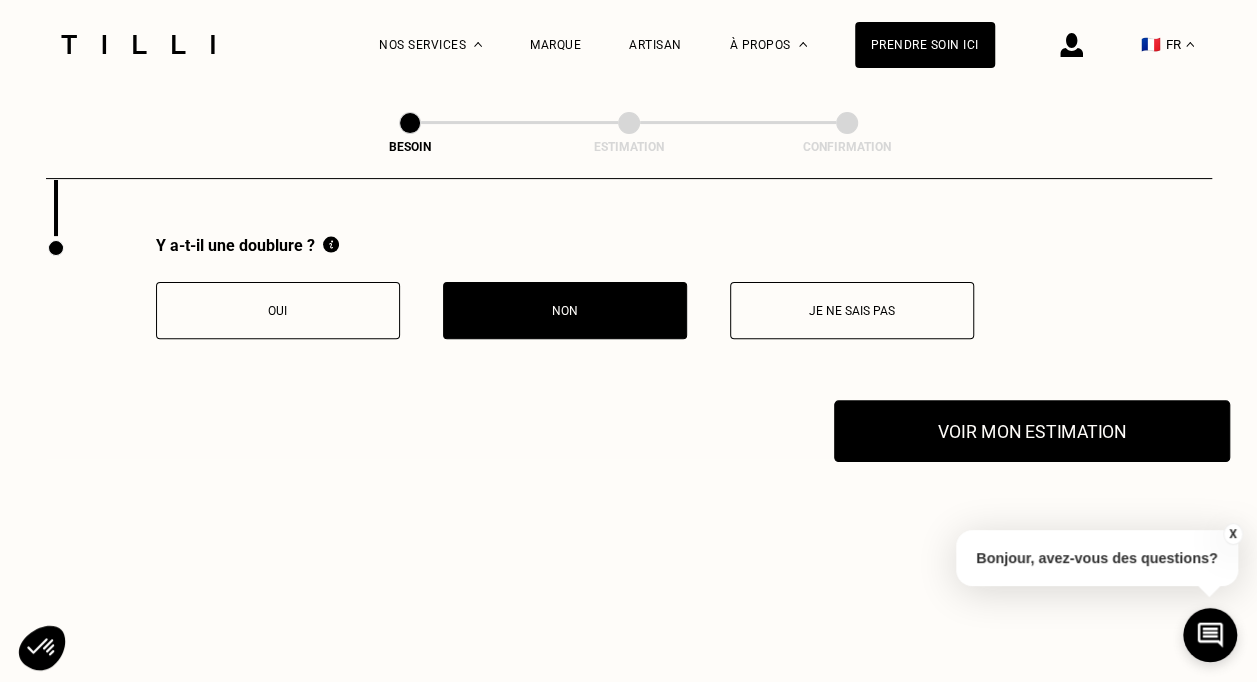 click on "Voir mon estimation" at bounding box center (1032, 431) 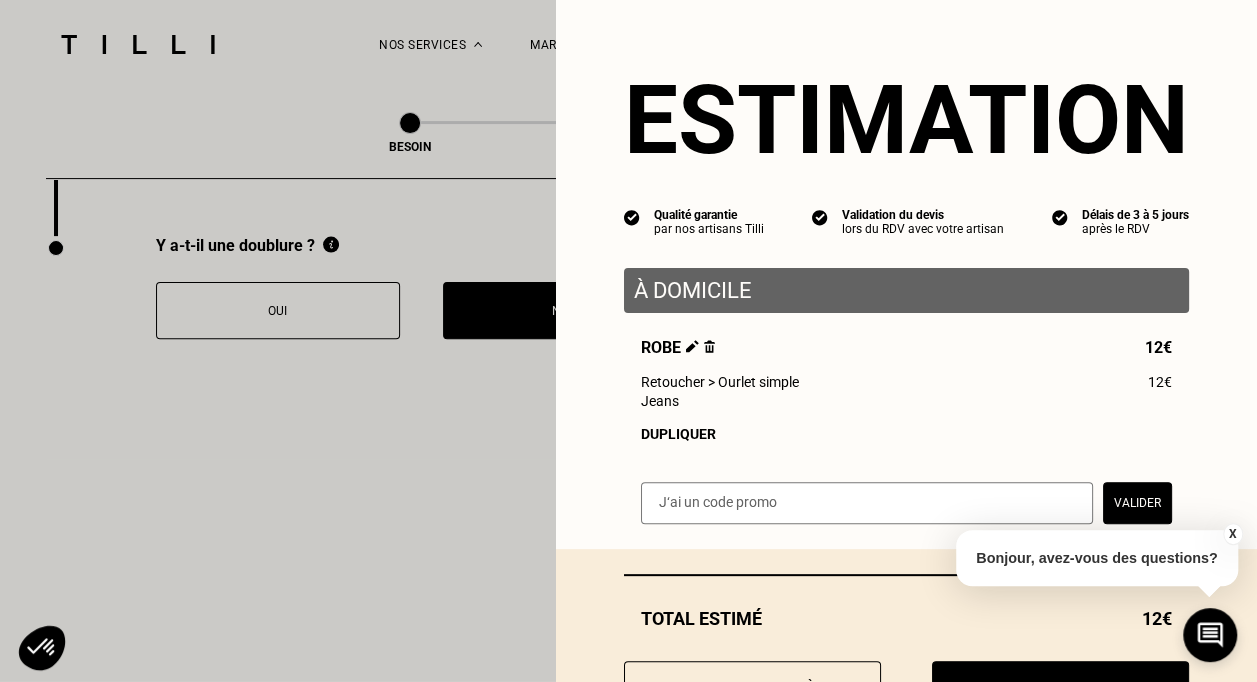 scroll, scrollTop: 92, scrollLeft: 0, axis: vertical 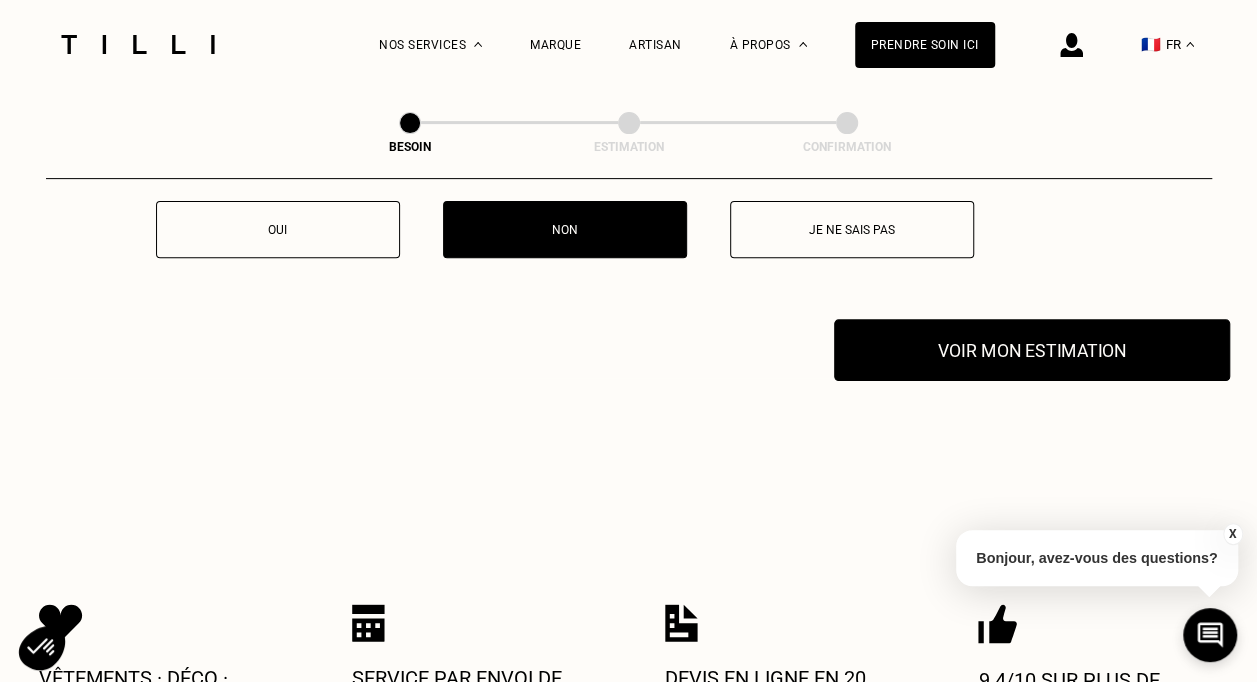 click on "Voir mon estimation" at bounding box center [1032, 350] 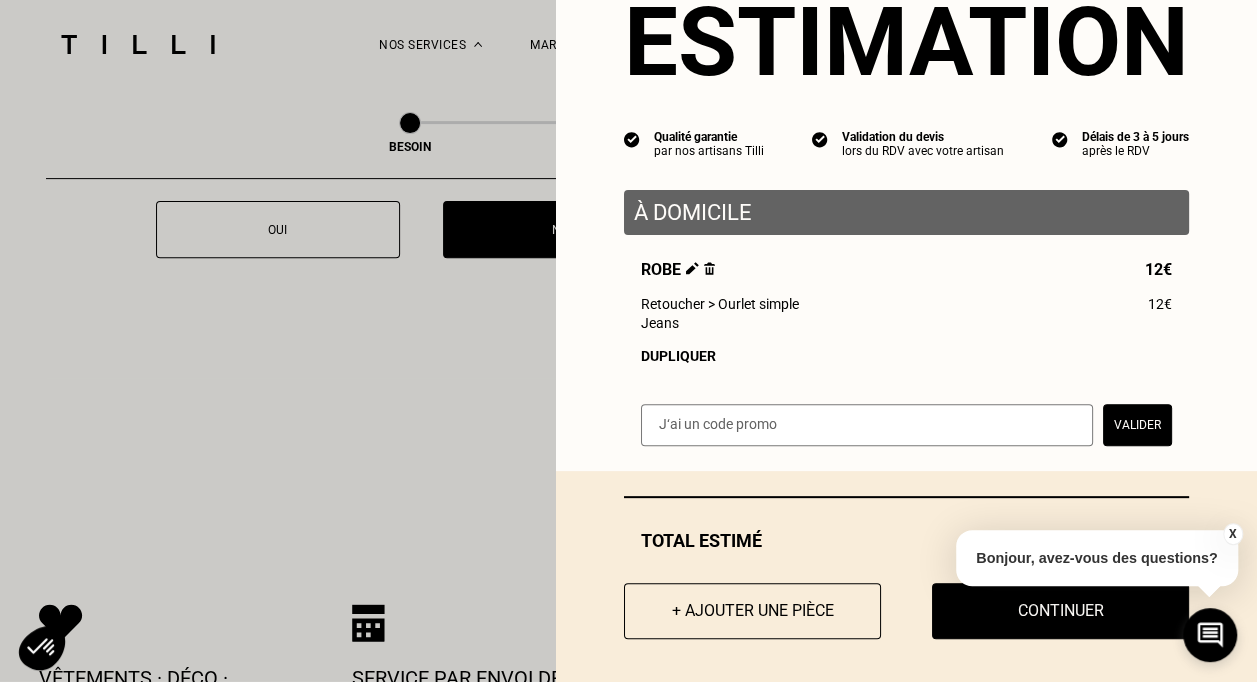 scroll, scrollTop: 92, scrollLeft: 0, axis: vertical 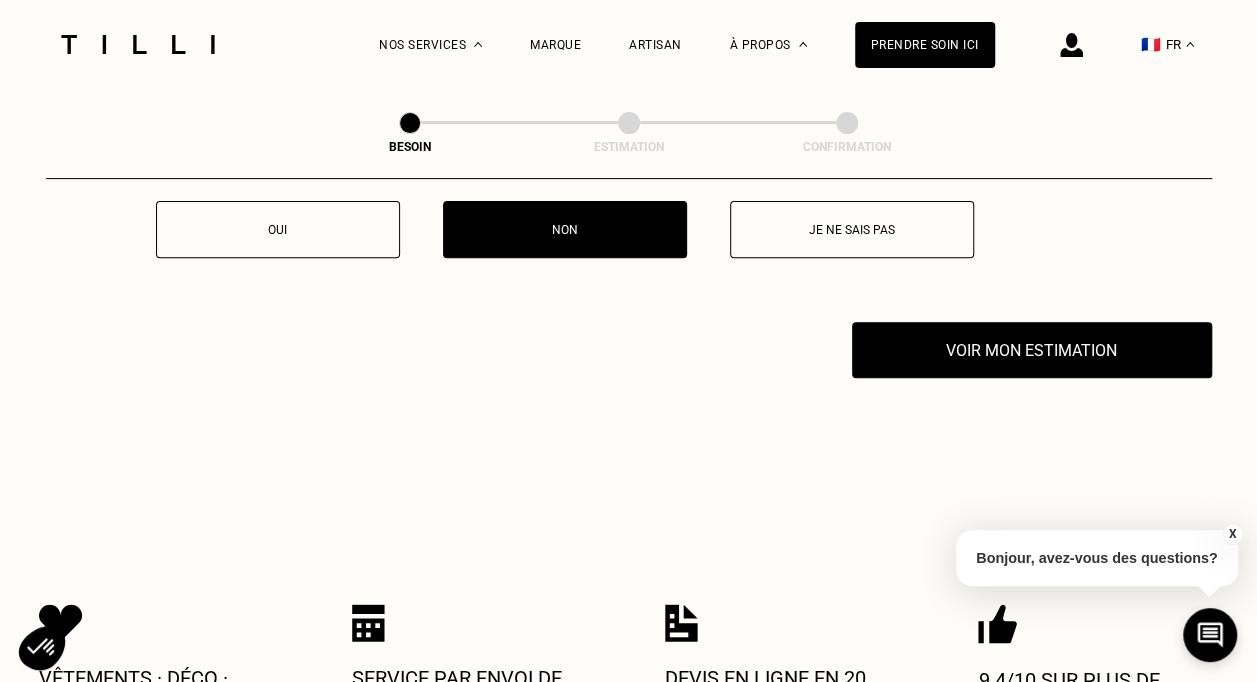 click on "X" at bounding box center [1232, 534] 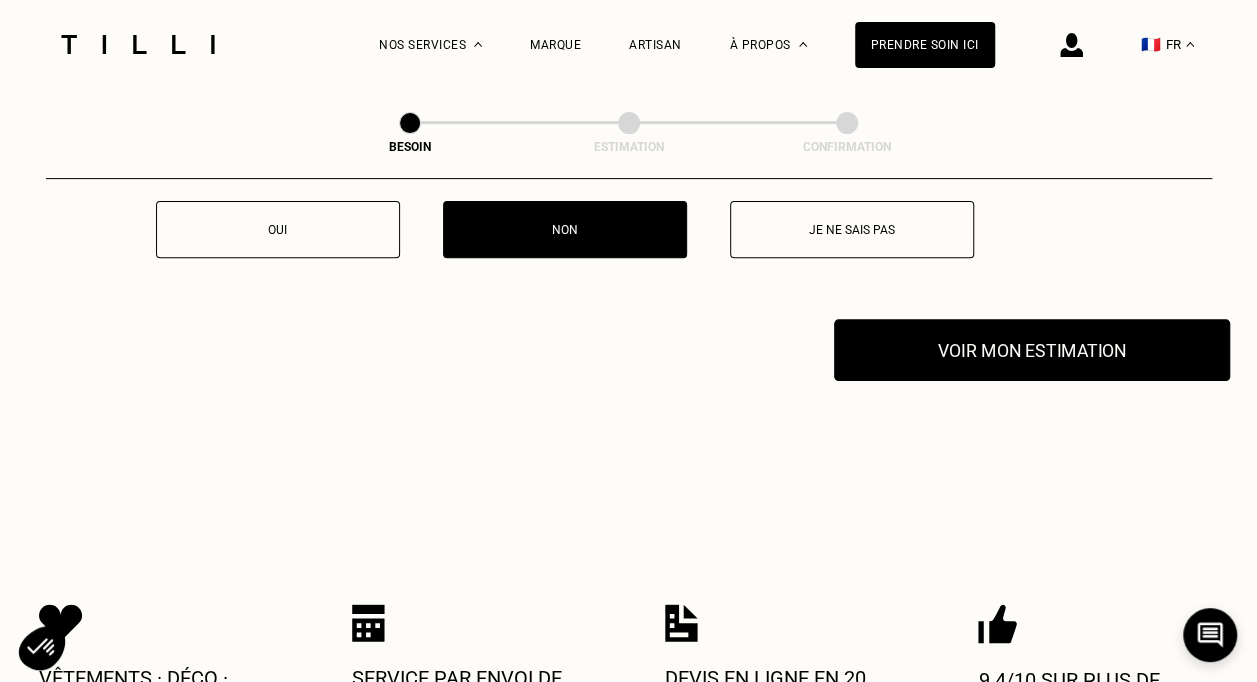 click on "Voir mon estimation" at bounding box center [1032, 350] 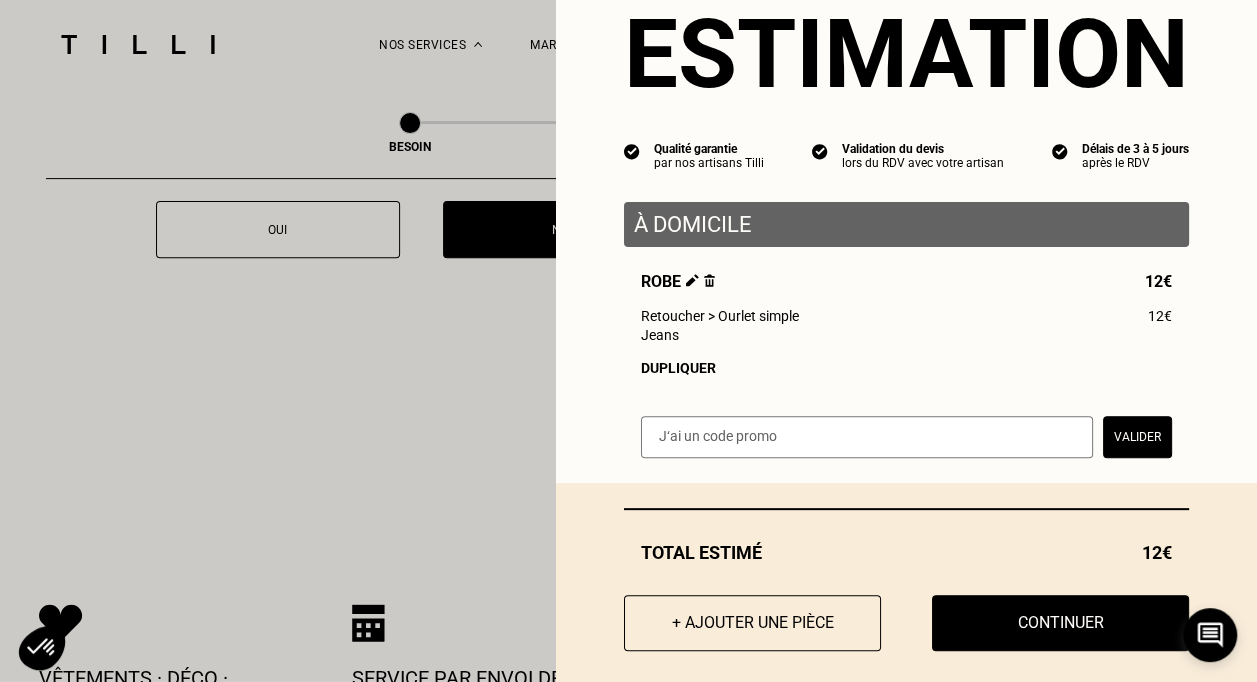 scroll, scrollTop: 92, scrollLeft: 0, axis: vertical 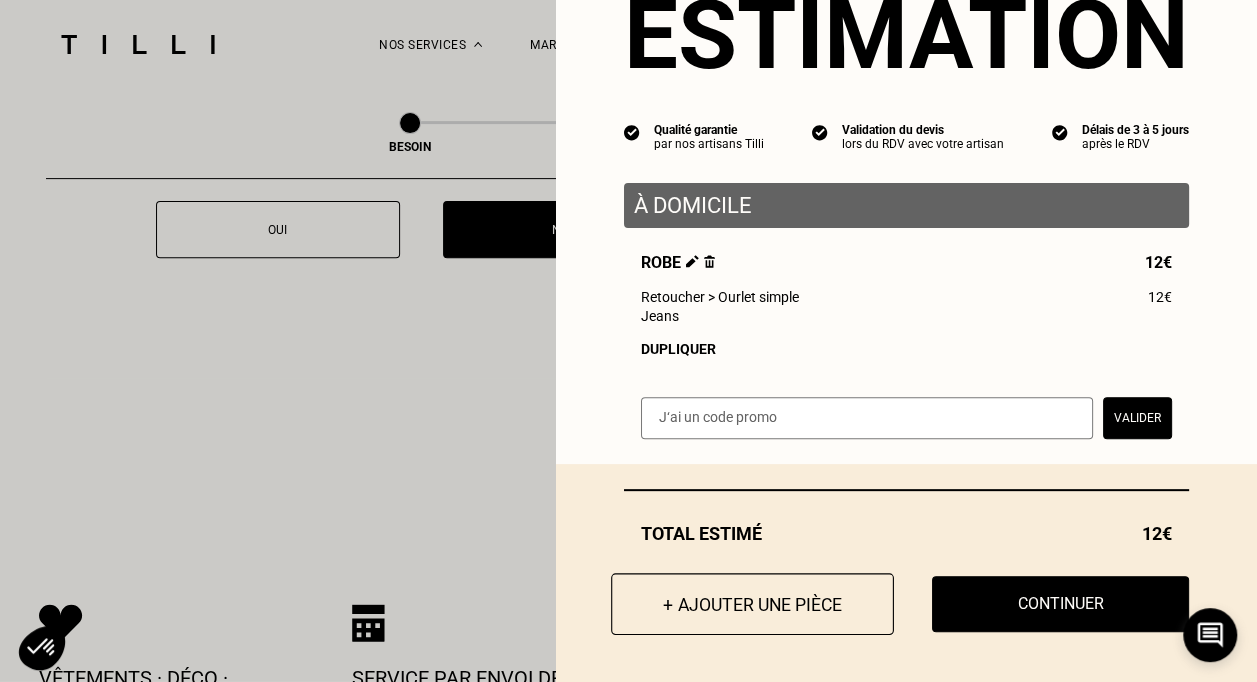 click on "+ Ajouter une pièce" at bounding box center (752, 604) 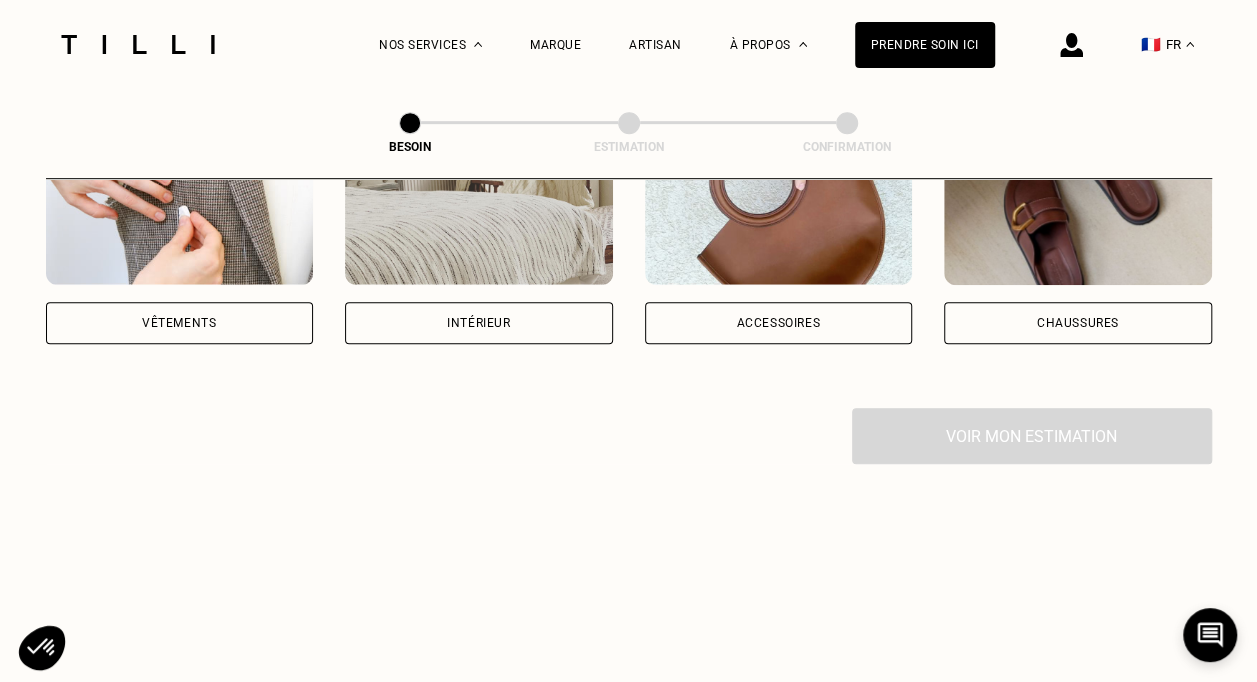 scroll, scrollTop: 496, scrollLeft: 0, axis: vertical 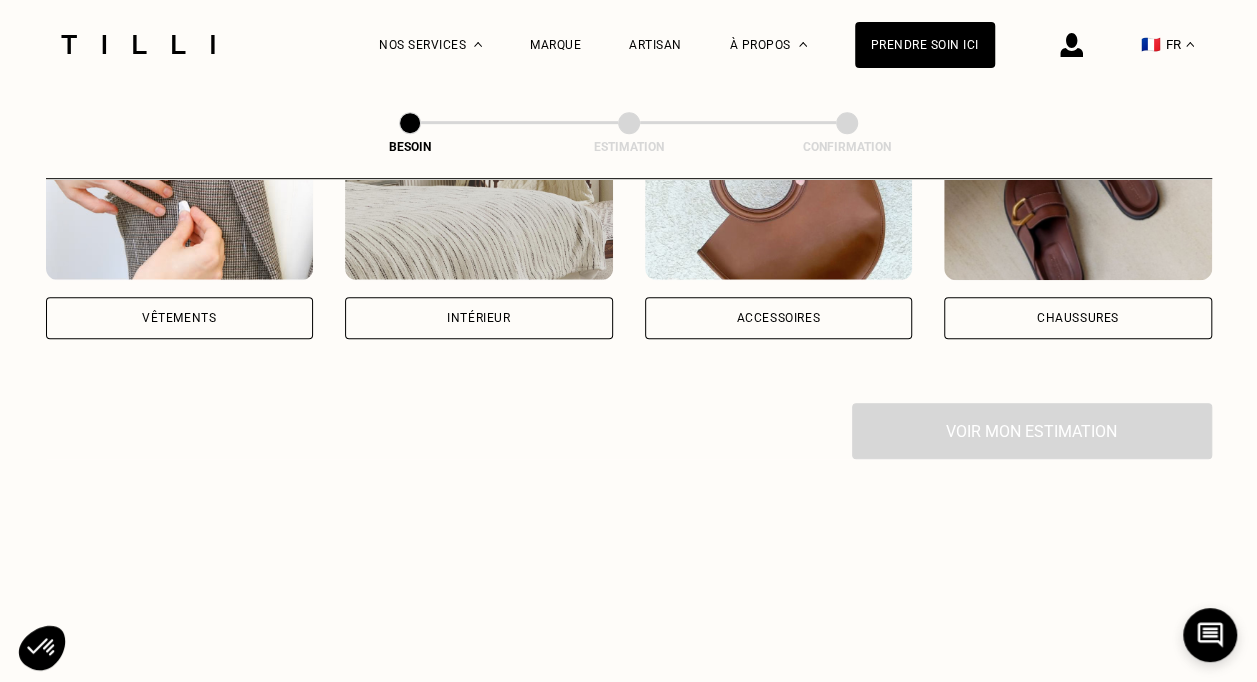 click on "Vêtements" at bounding box center (180, 318) 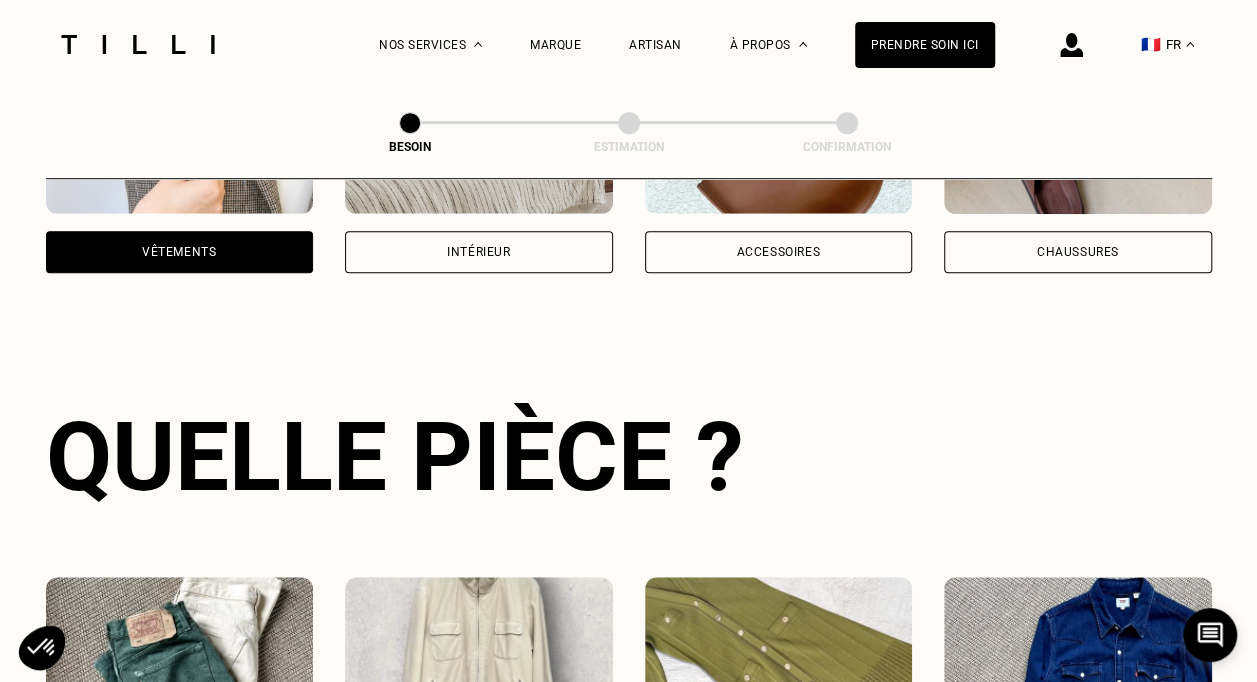 scroll, scrollTop: 654, scrollLeft: 0, axis: vertical 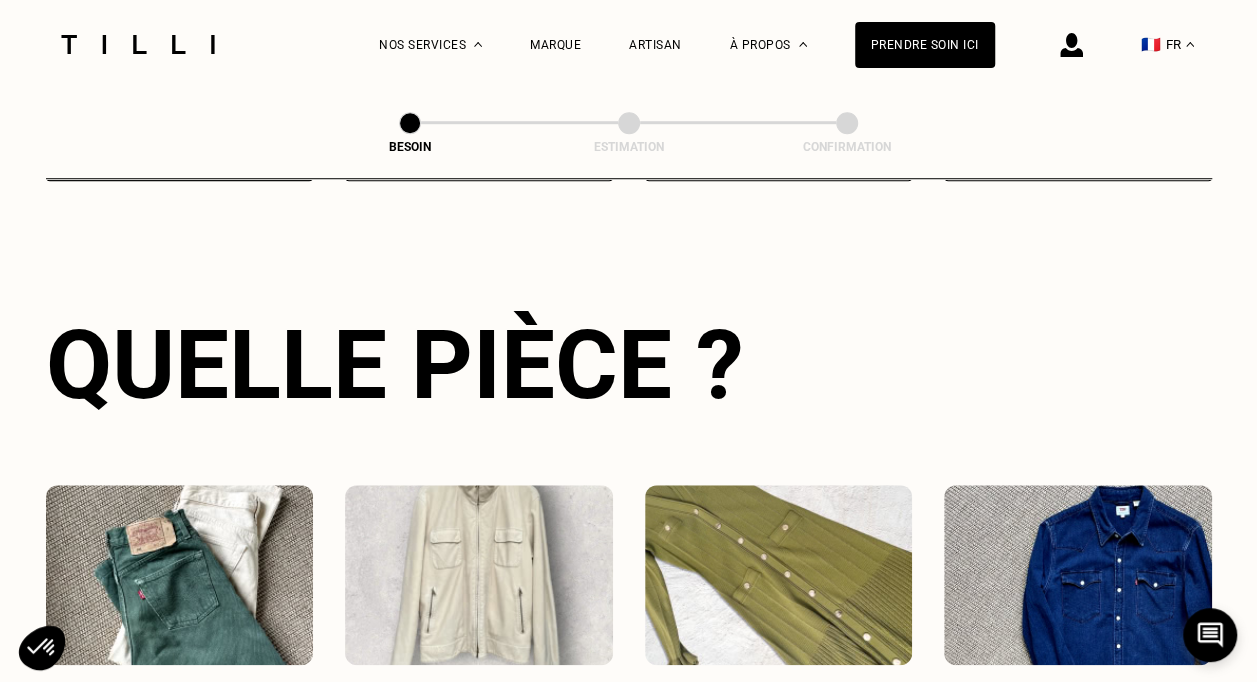 click at bounding box center [779, 575] 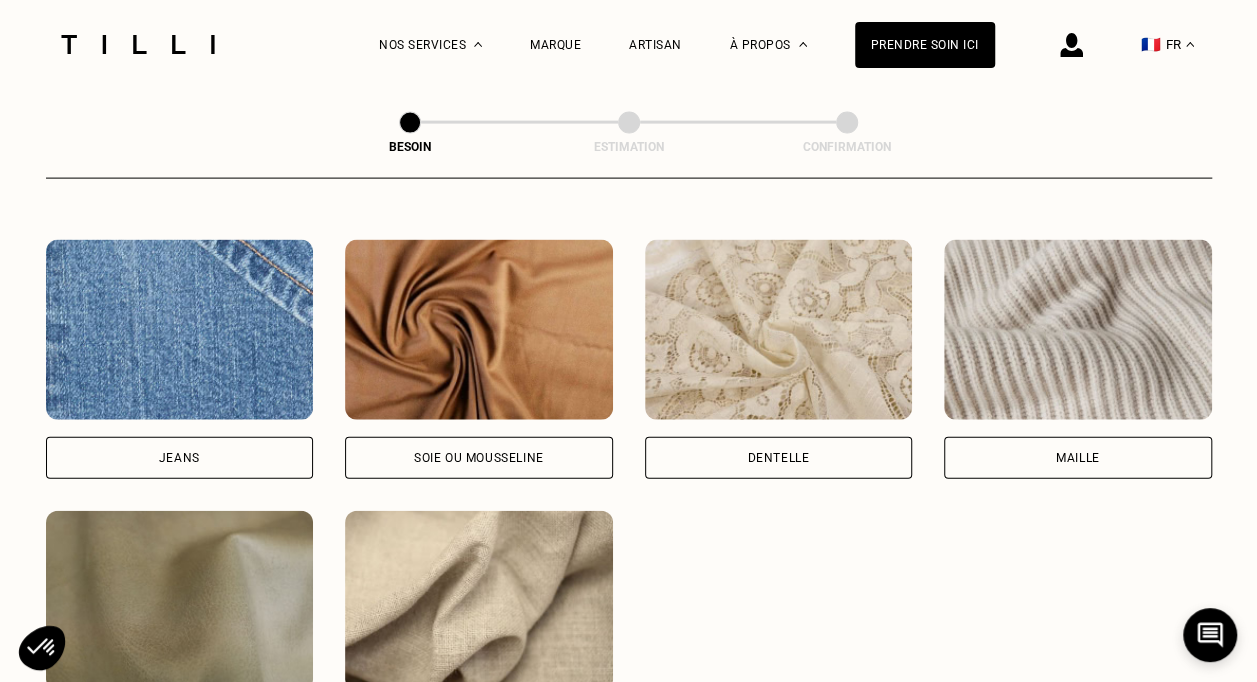 scroll, scrollTop: 2110, scrollLeft: 0, axis: vertical 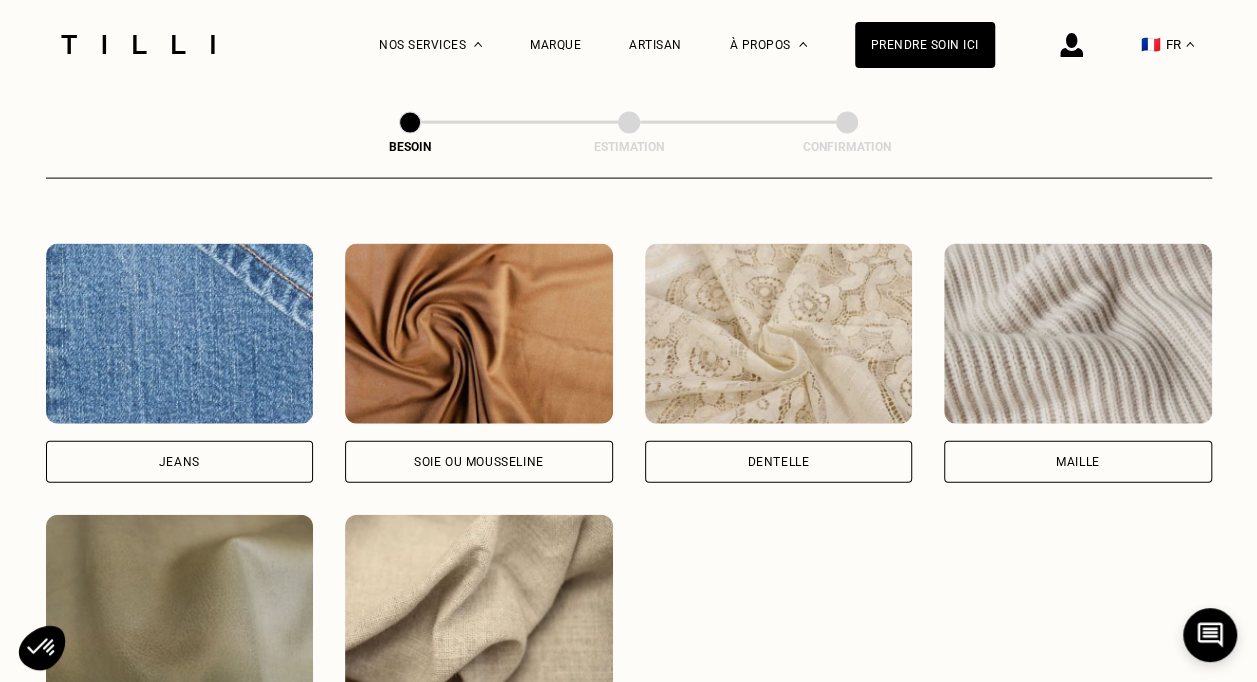 click on "Jeans" at bounding box center [179, 462] 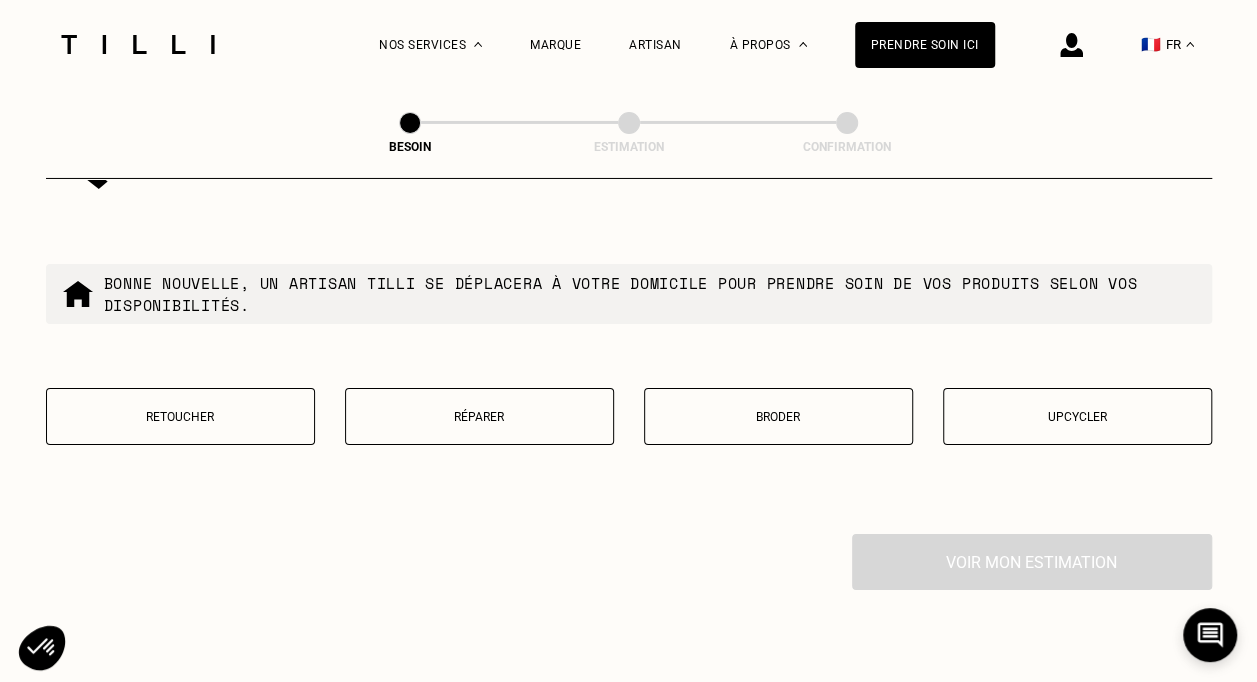 scroll, scrollTop: 3420, scrollLeft: 0, axis: vertical 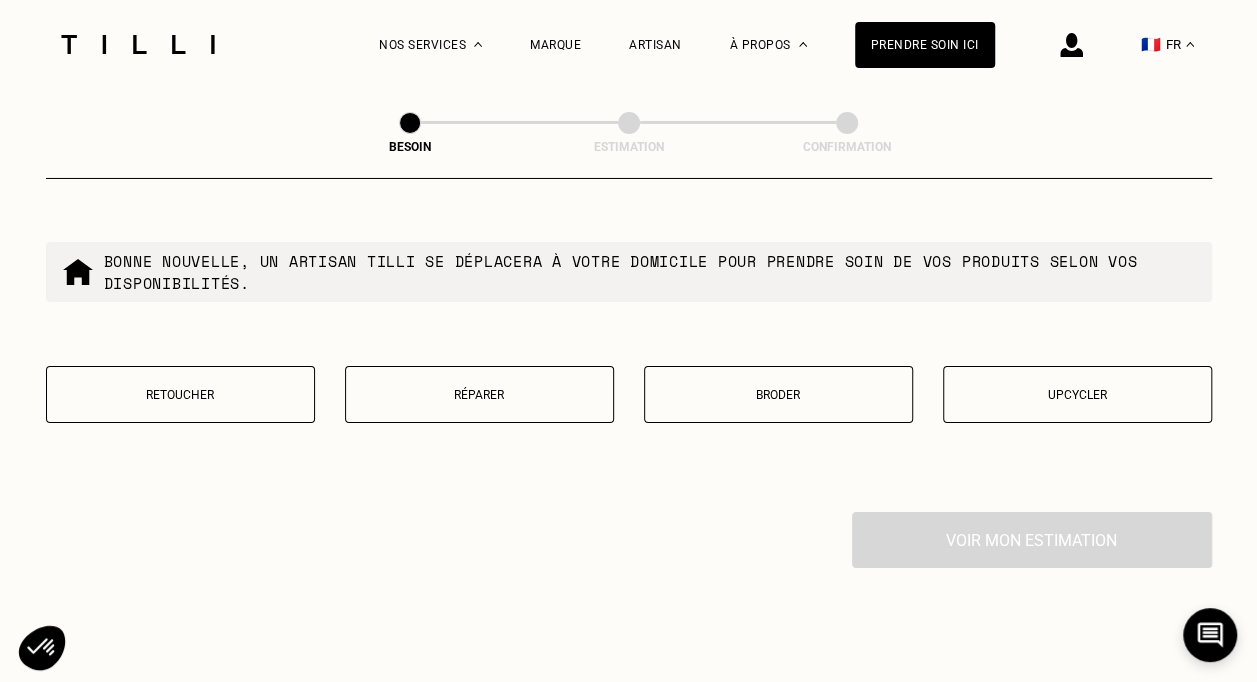 click on "Retoucher" at bounding box center [180, 395] 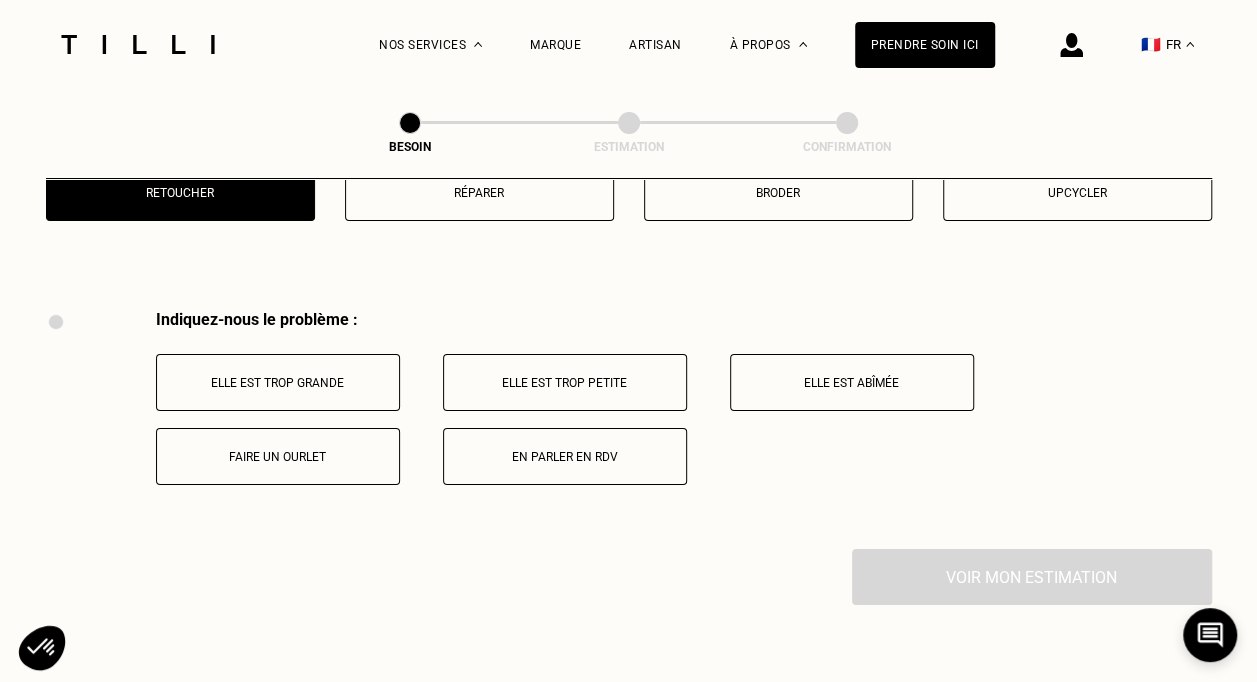 scroll, scrollTop: 3696, scrollLeft: 0, axis: vertical 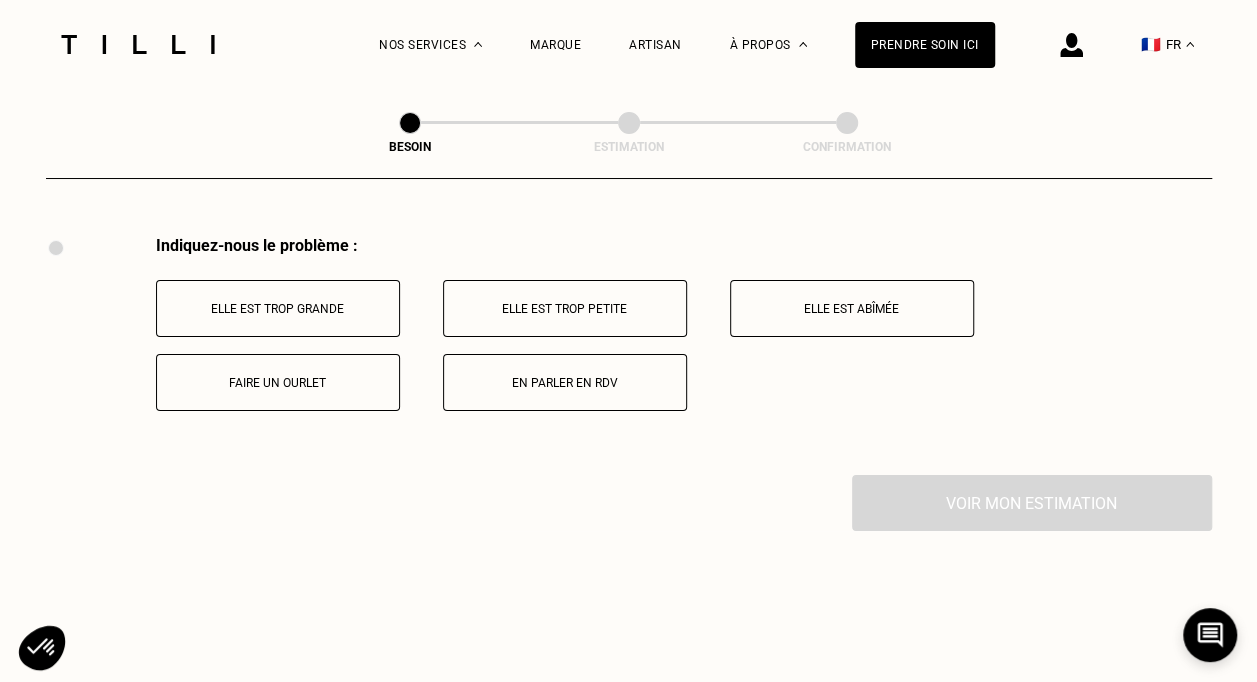 click on "Faire un ourlet" at bounding box center (278, 382) 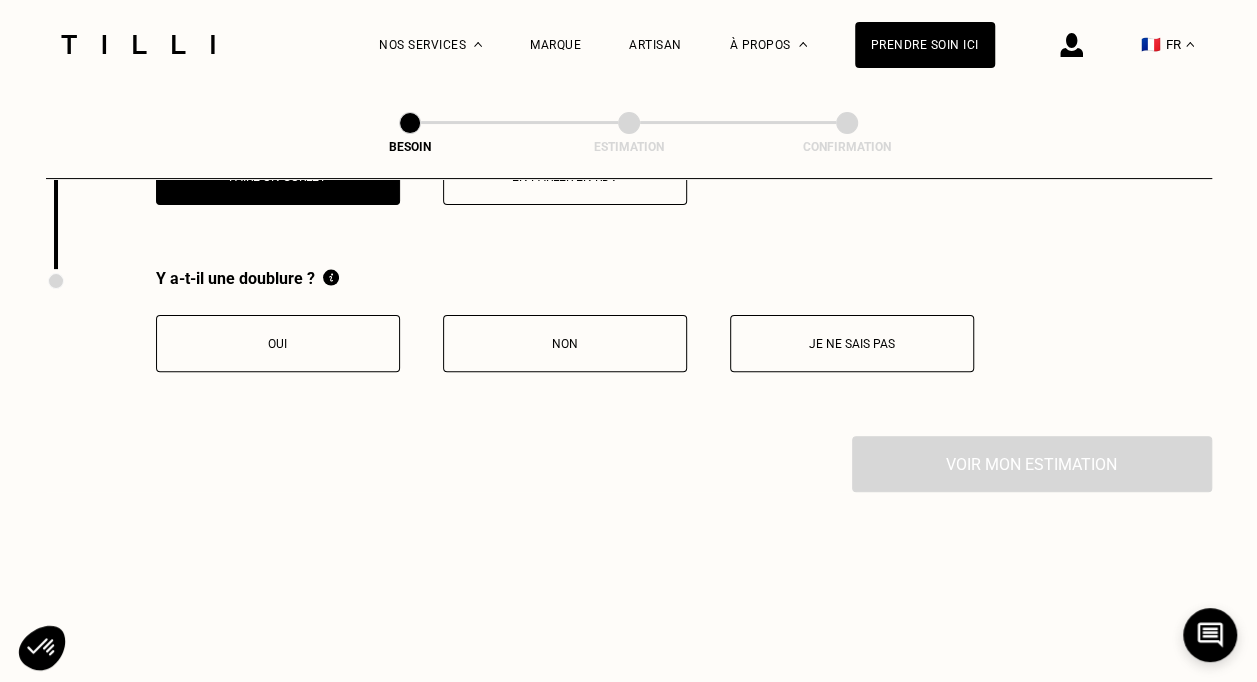 scroll, scrollTop: 3935, scrollLeft: 0, axis: vertical 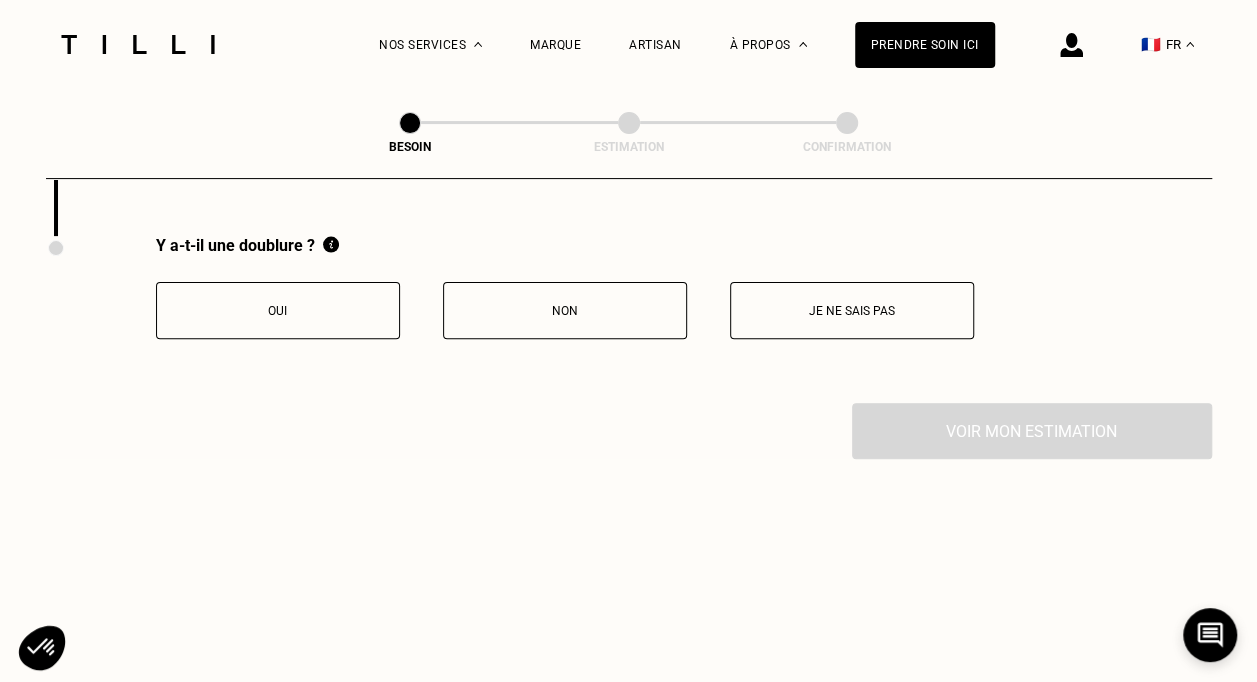 click on "Non" at bounding box center [565, 310] 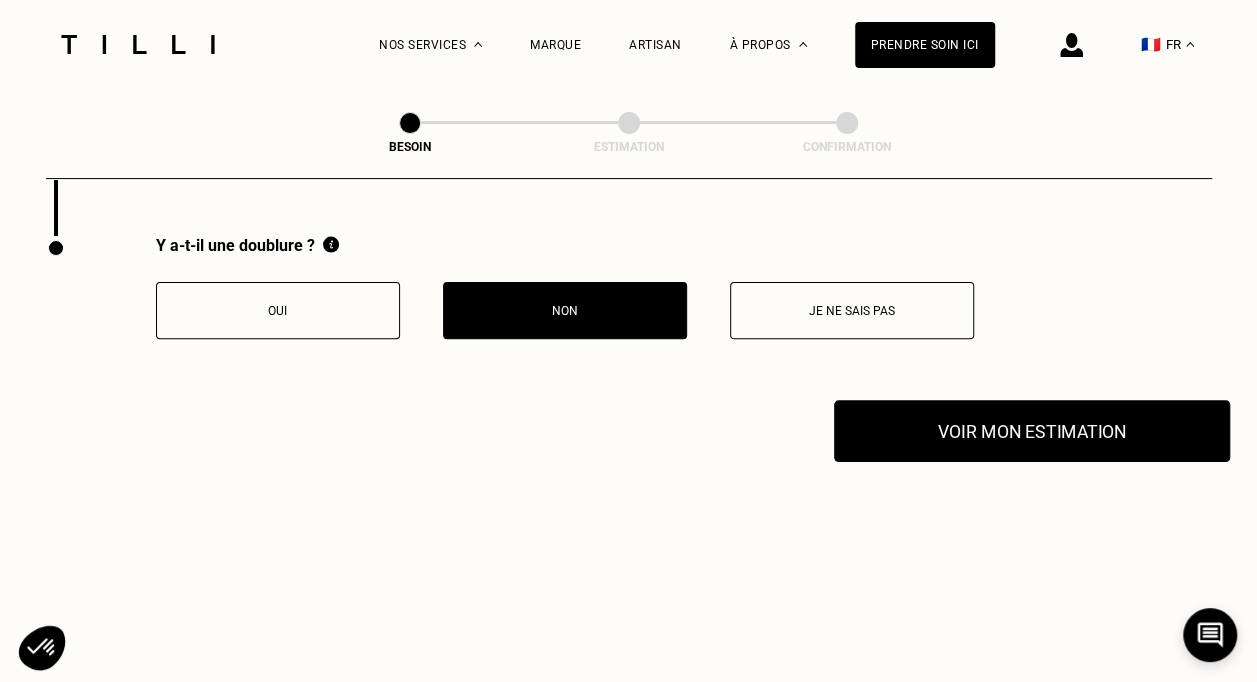 click on "Voir mon estimation" at bounding box center (1032, 431) 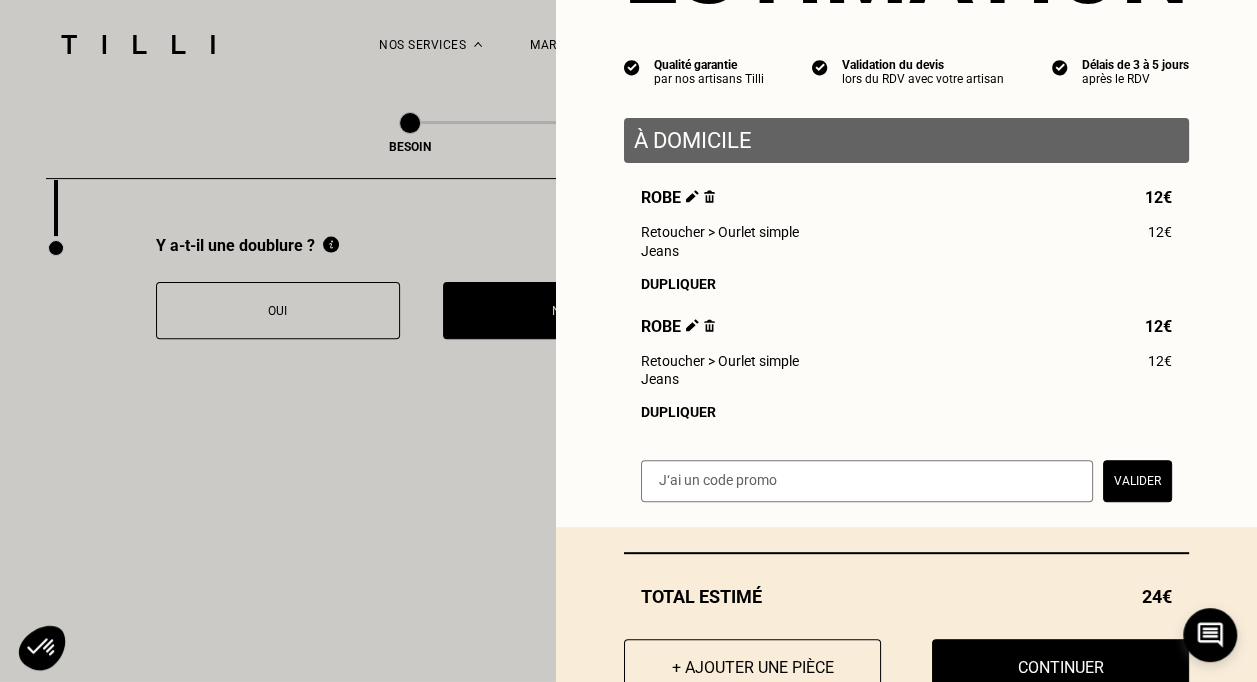 scroll, scrollTop: 223, scrollLeft: 0, axis: vertical 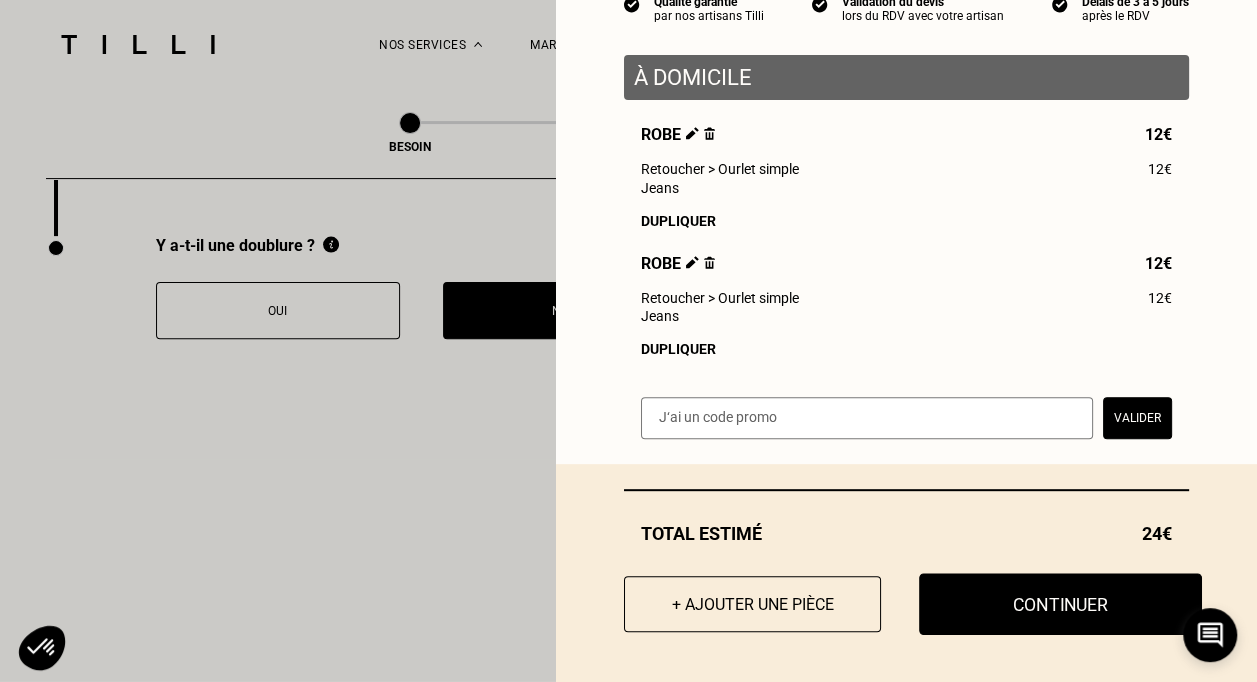 click on "Continuer" at bounding box center (1060, 604) 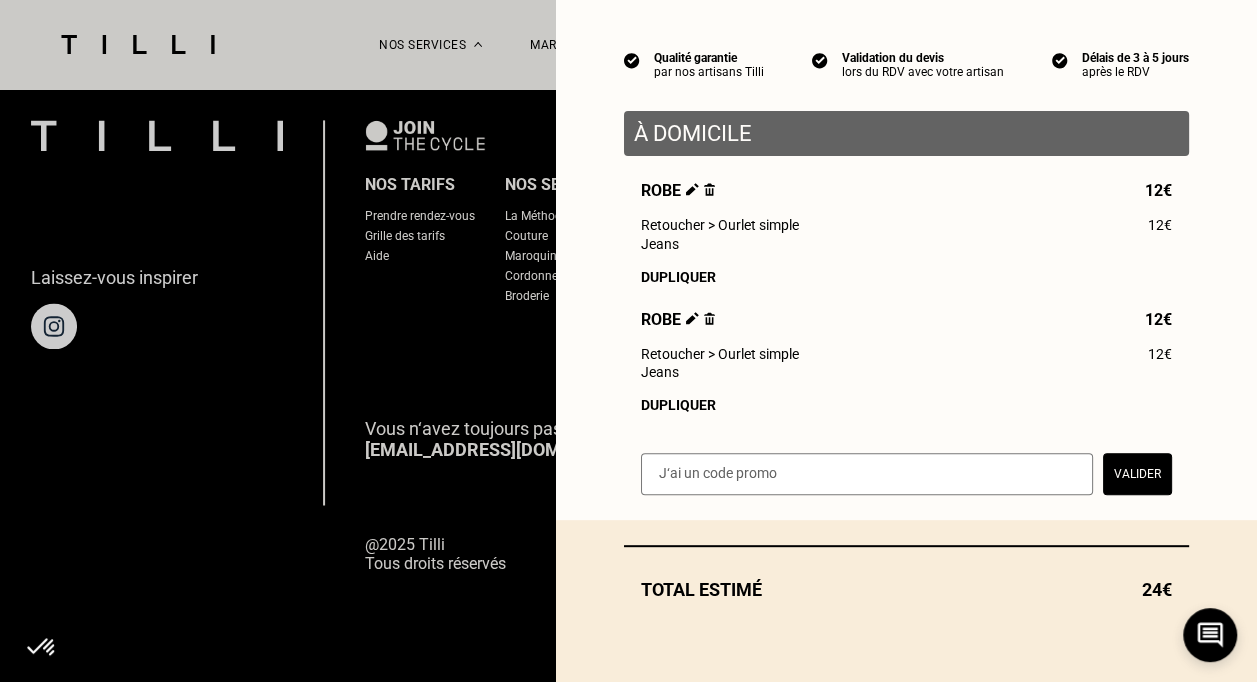 scroll, scrollTop: 1344, scrollLeft: 0, axis: vertical 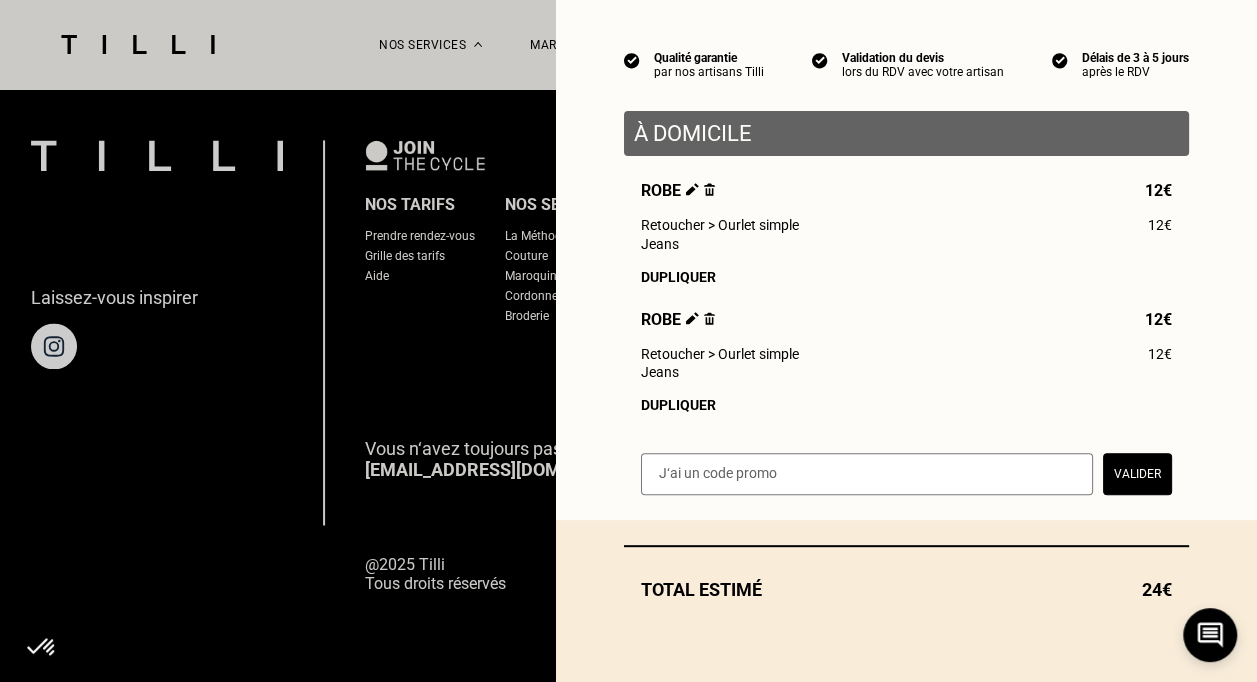 select on "FR" 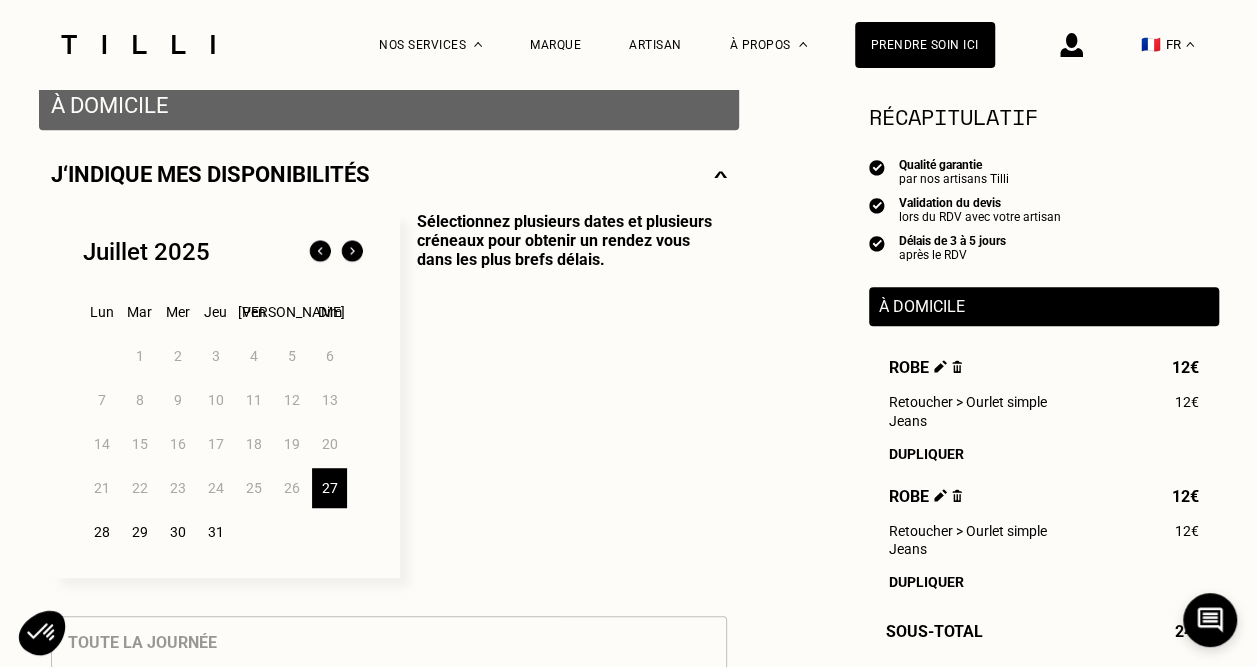 scroll, scrollTop: 437, scrollLeft: 0, axis: vertical 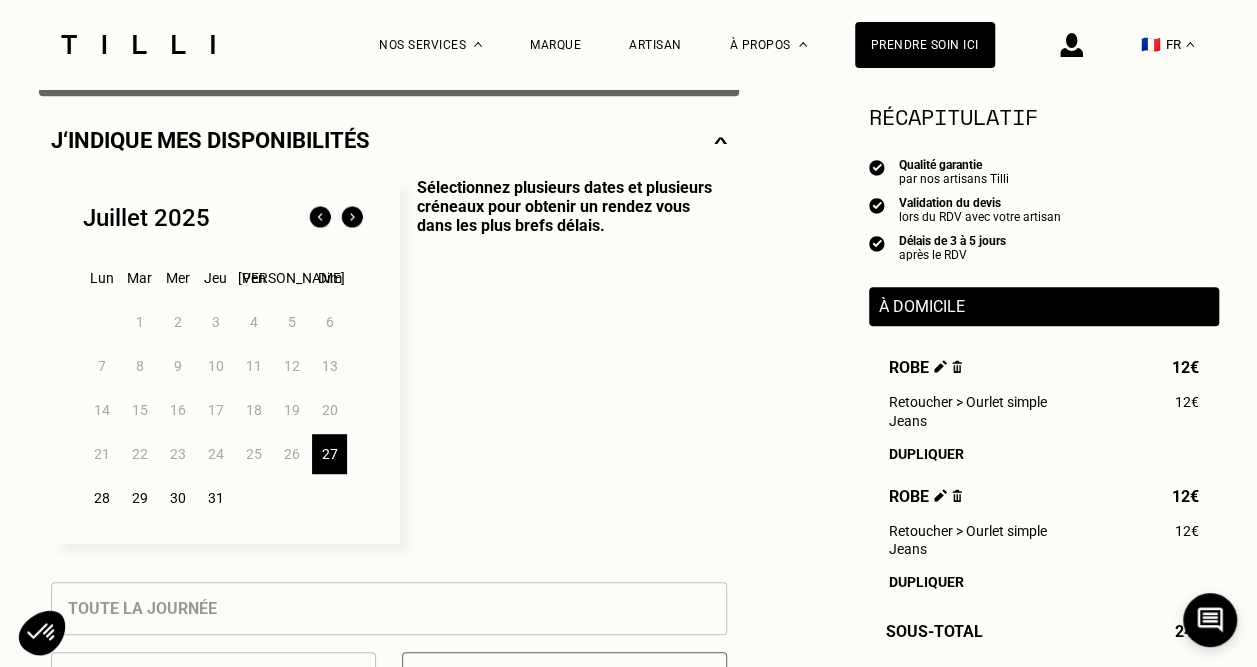 click on "27" at bounding box center [329, 454] 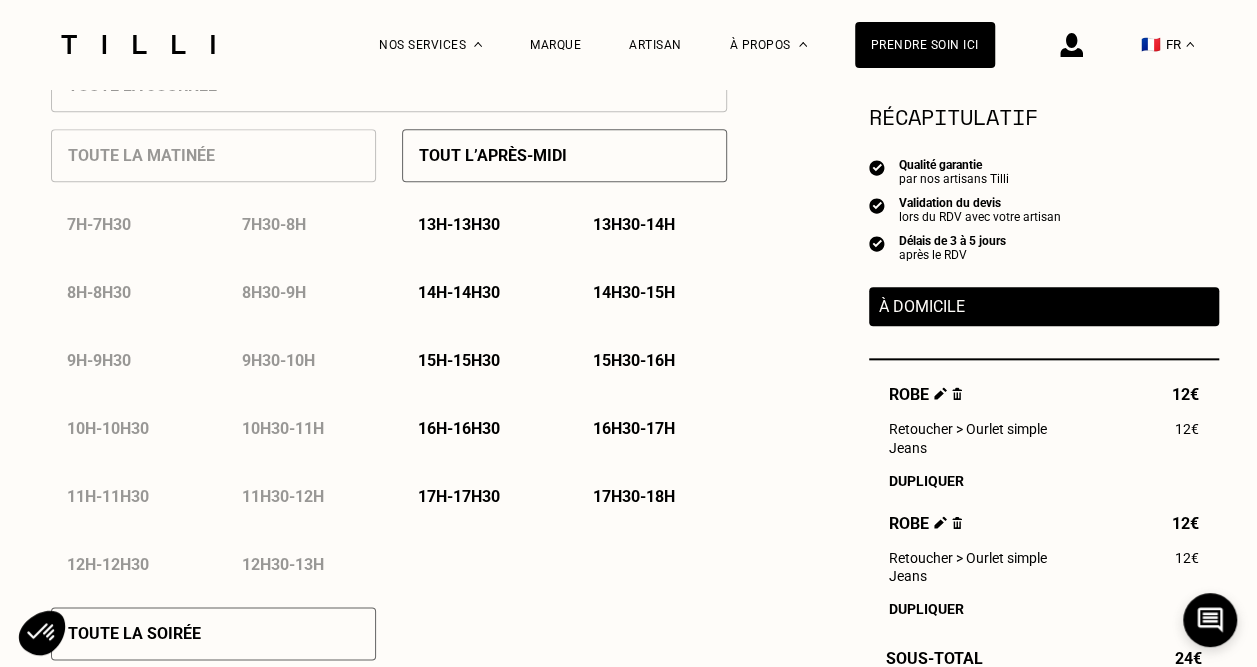 scroll, scrollTop: 952, scrollLeft: 0, axis: vertical 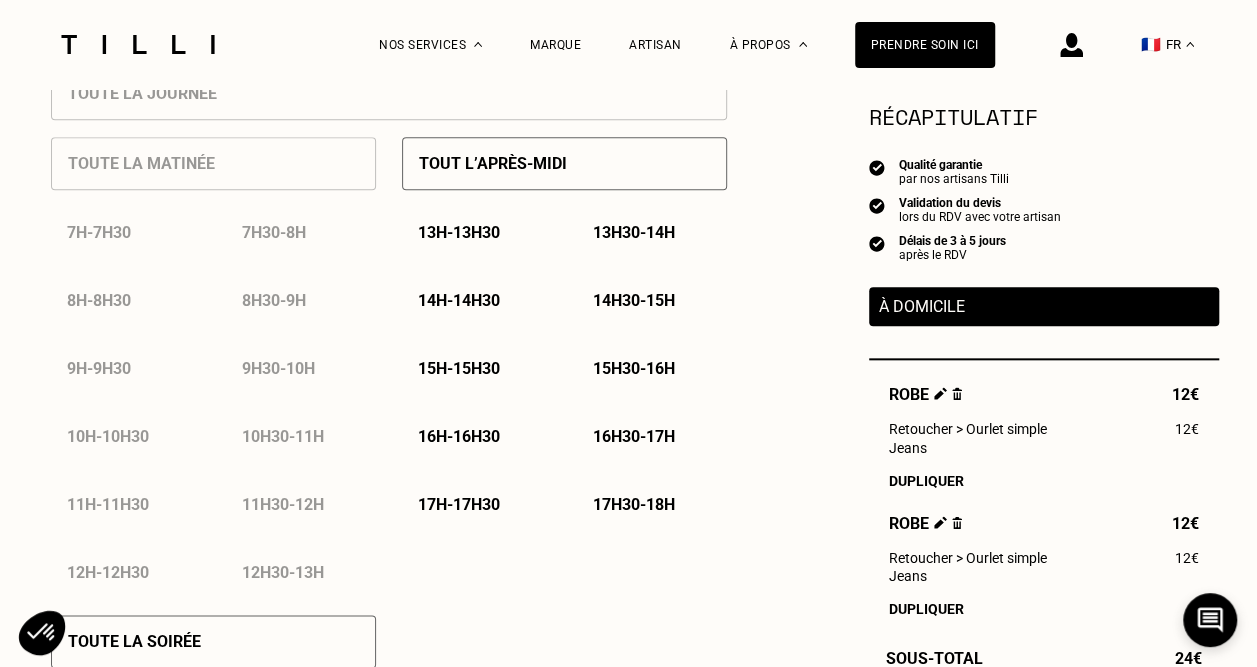 click on "13h  -  13h30" at bounding box center (459, 232) 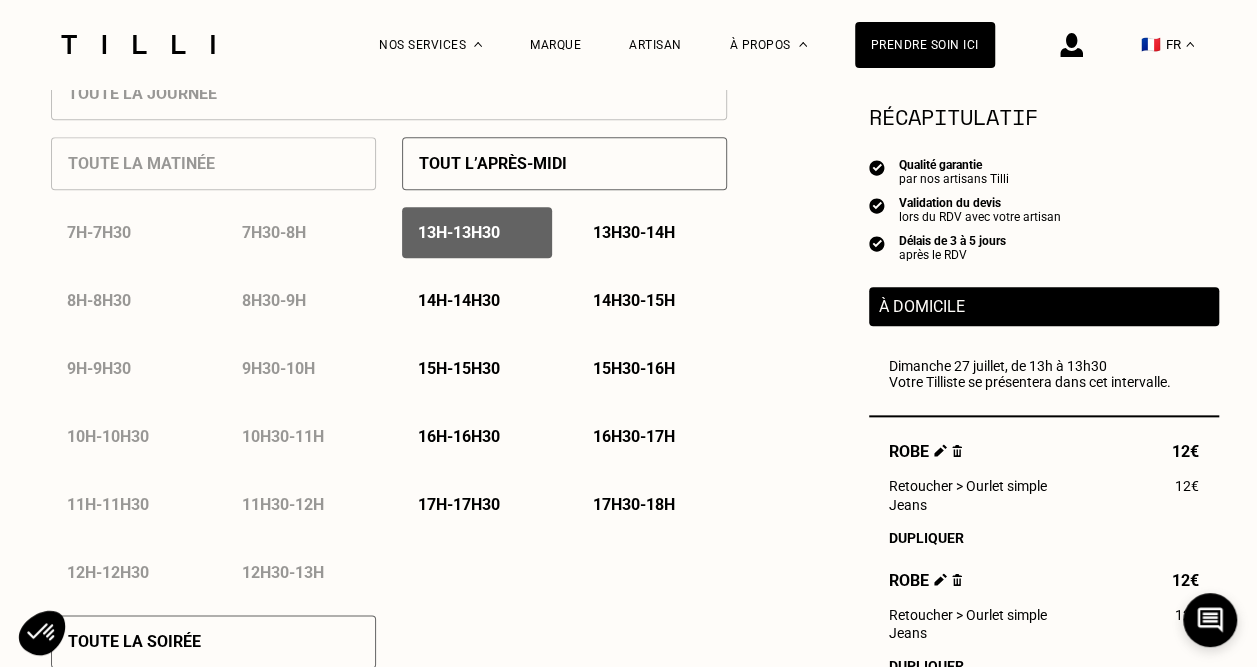 click on "13h30  -  14h" at bounding box center [634, 232] 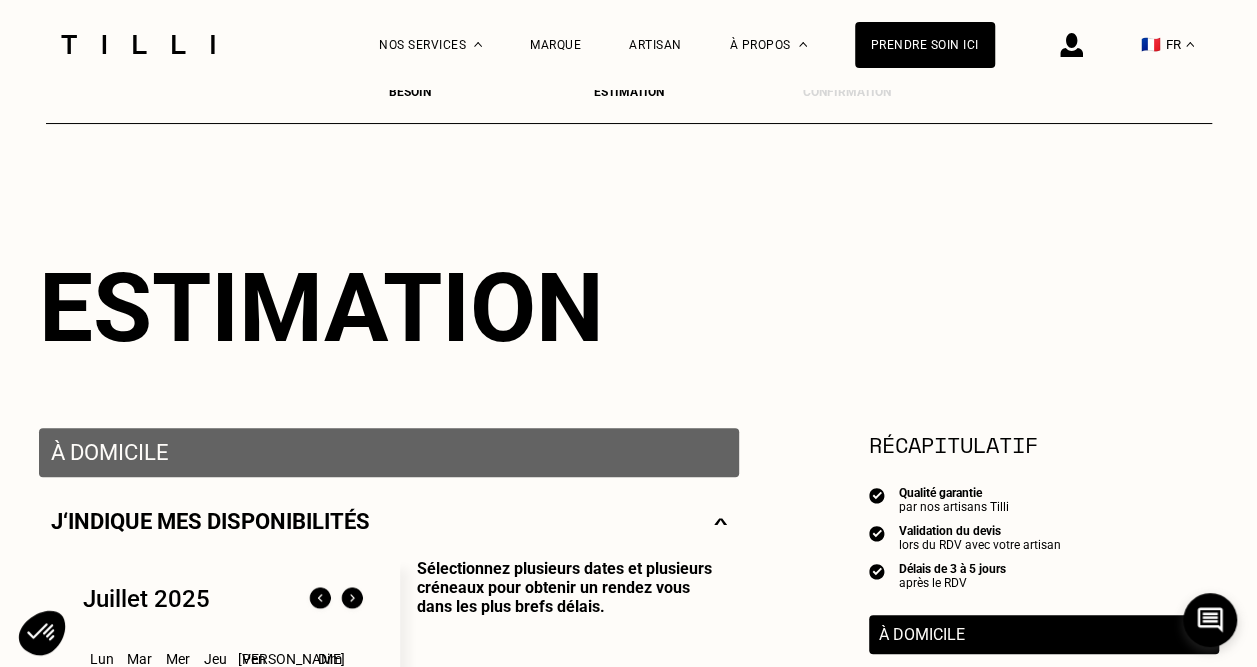 scroll, scrollTop: 0, scrollLeft: 0, axis: both 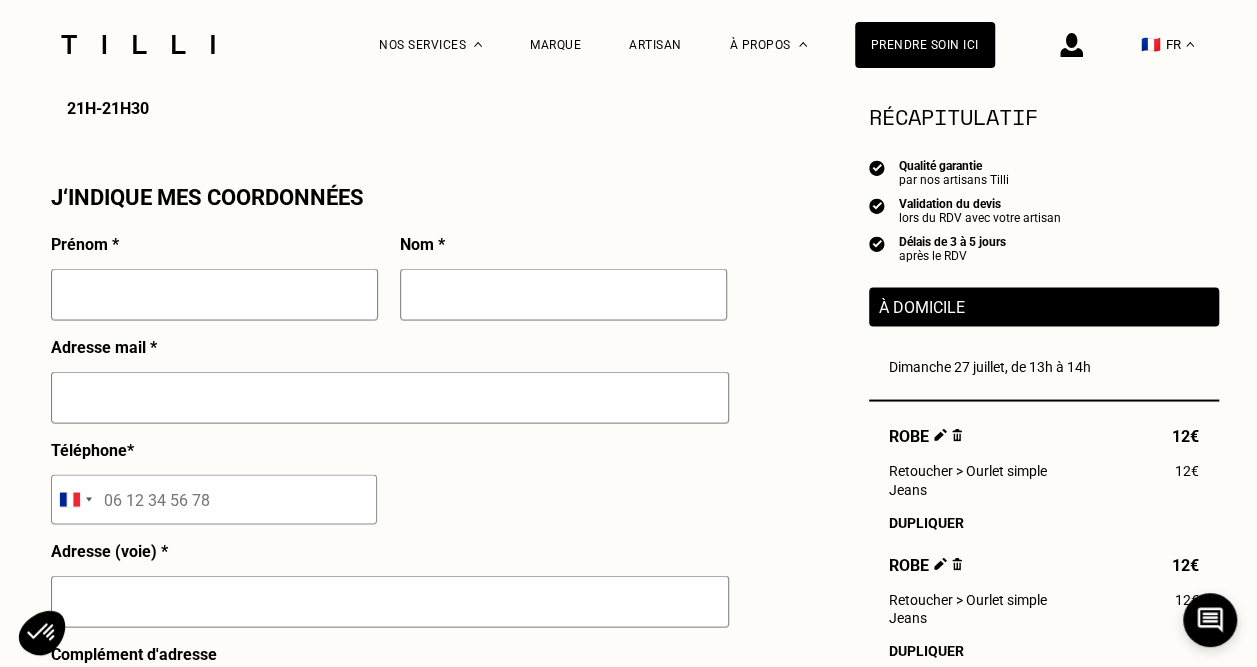 click at bounding box center [214, 294] 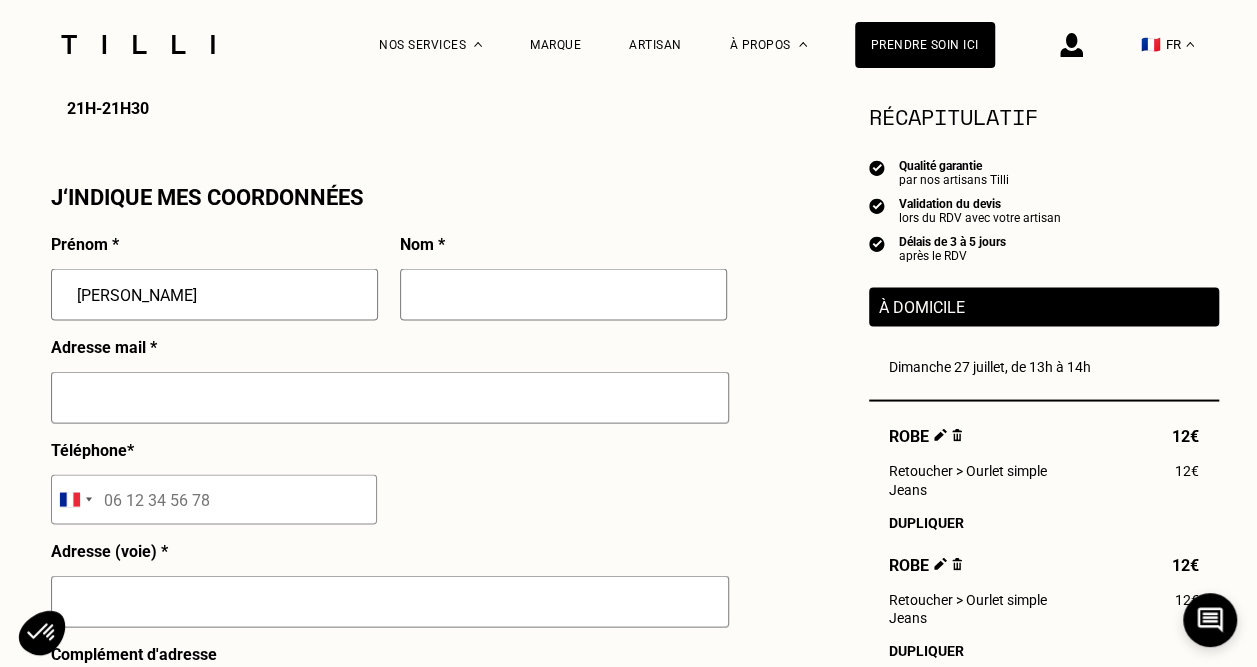 type on "MOUNJI" 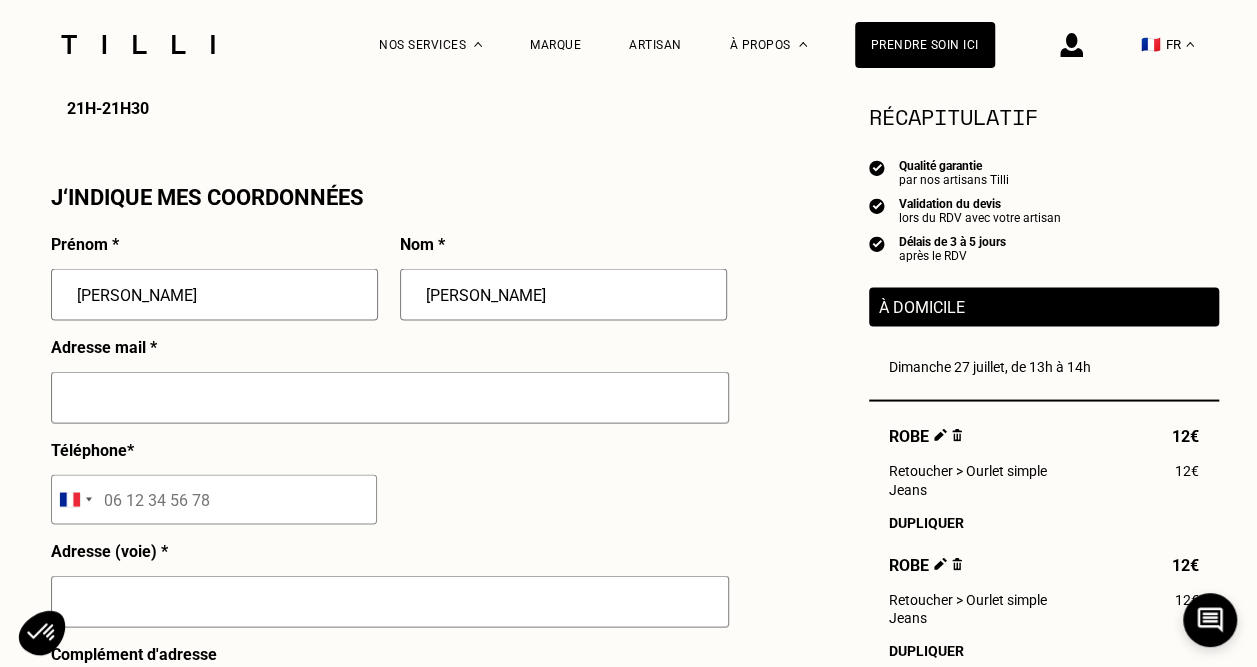type on "nadia.mounji@hotmail.fr" 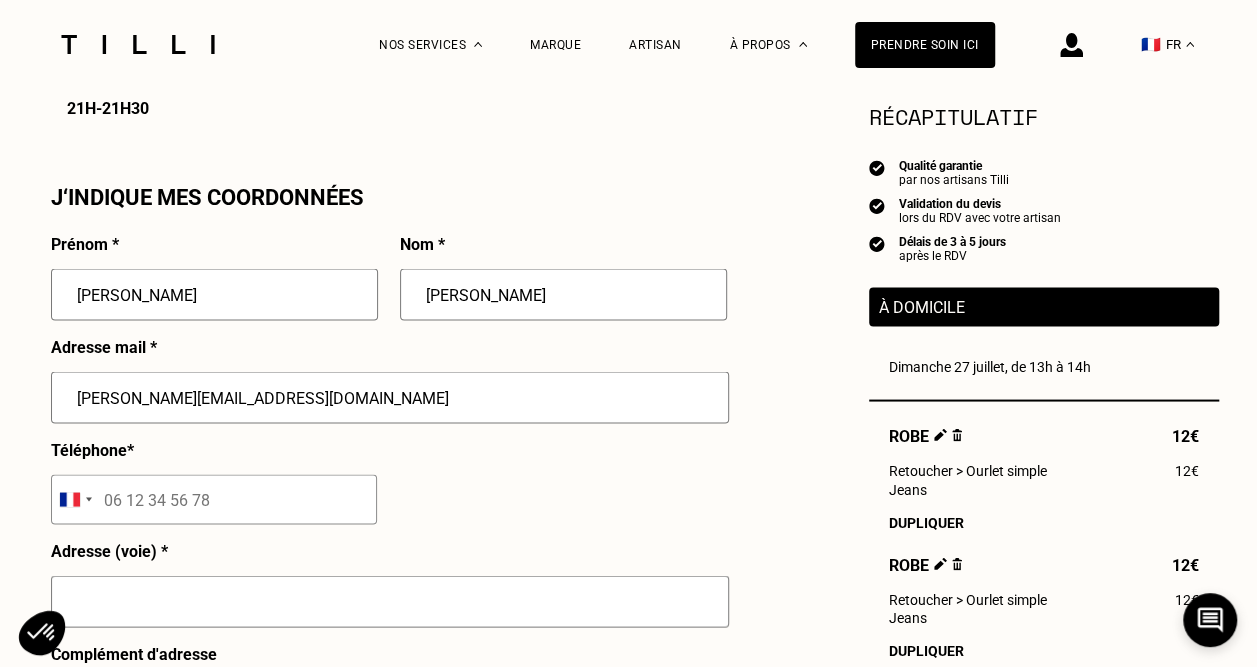 type on "15 Rue des Favorites, Paris (75015)" 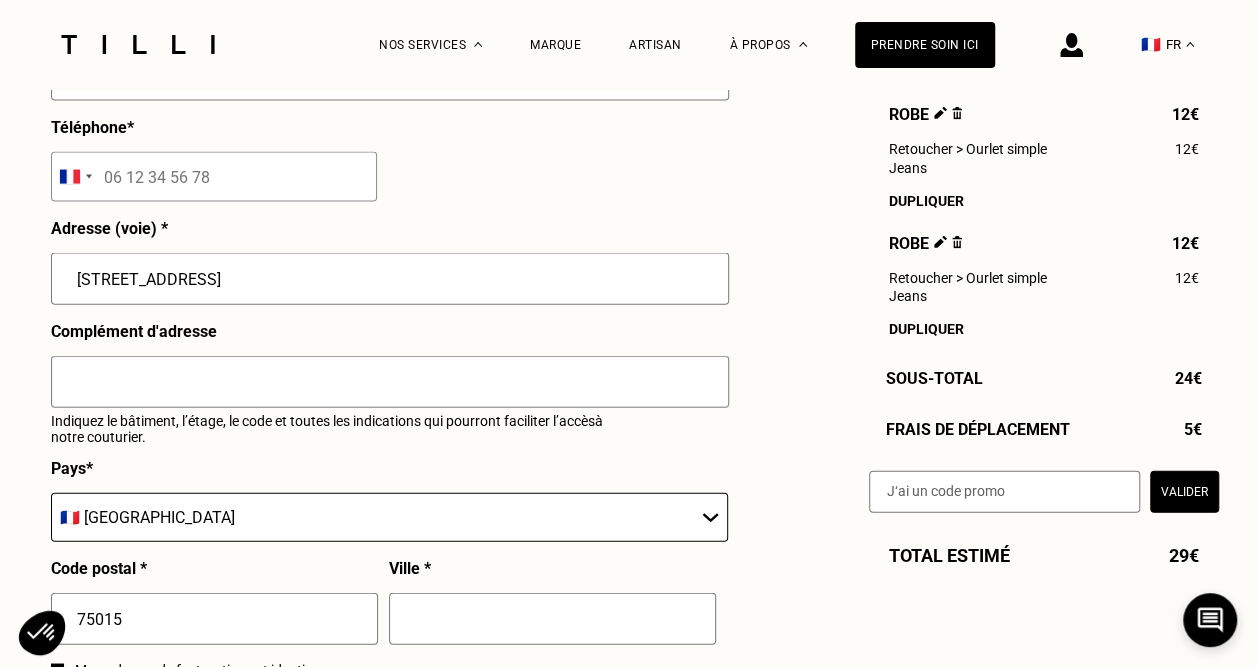scroll, scrollTop: 2170, scrollLeft: 0, axis: vertical 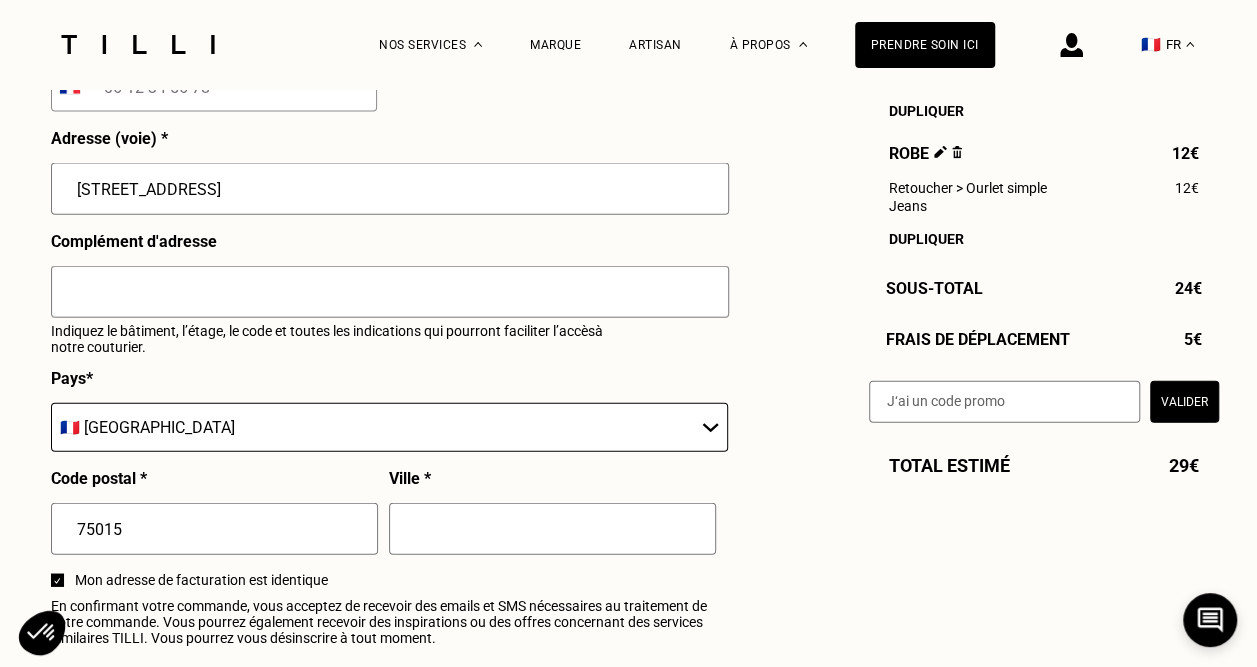 click at bounding box center (390, 292) 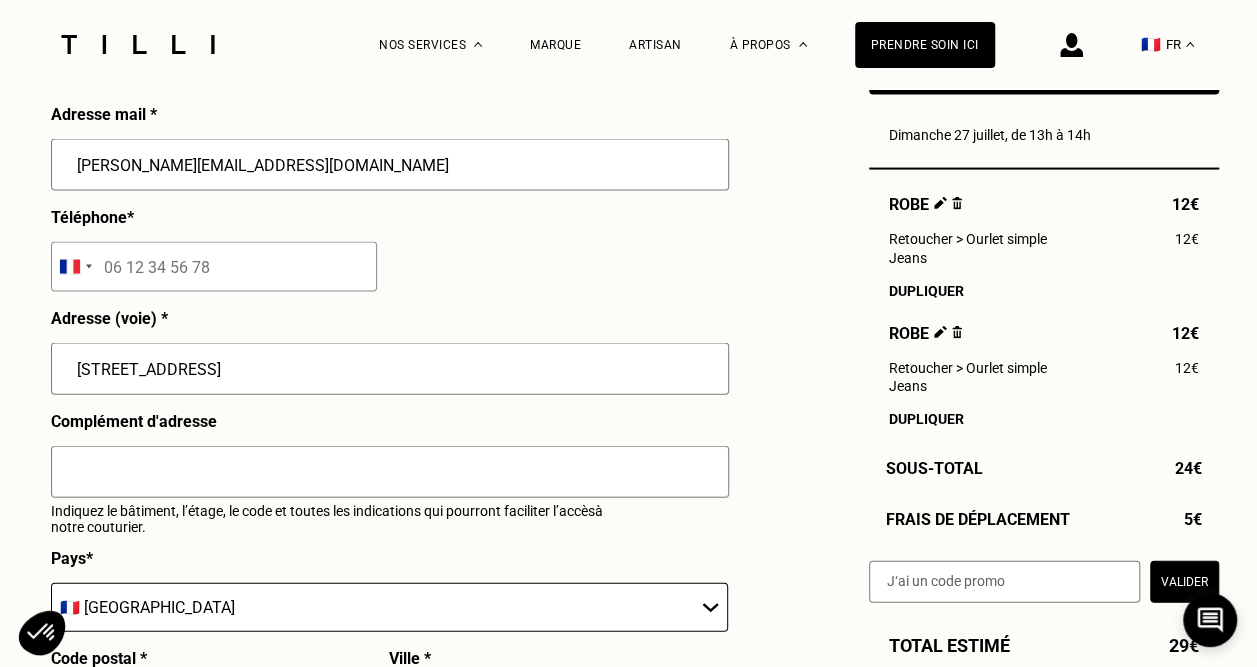scroll, scrollTop: 2054, scrollLeft: 0, axis: vertical 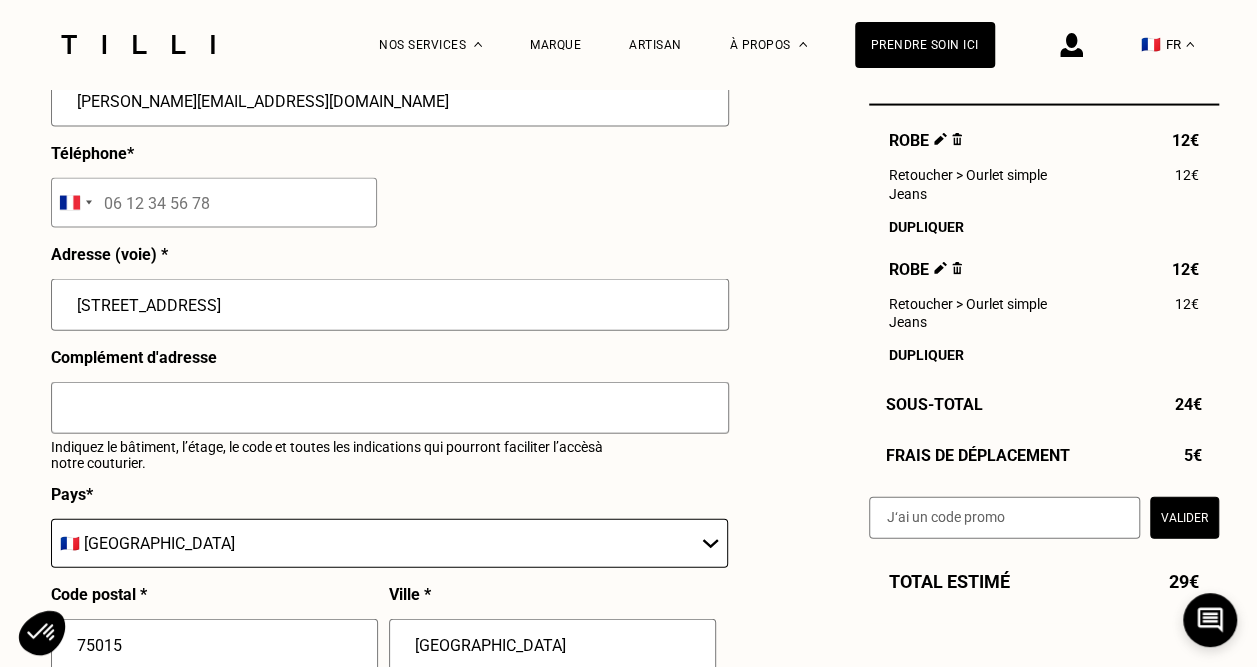 type on "PARIS" 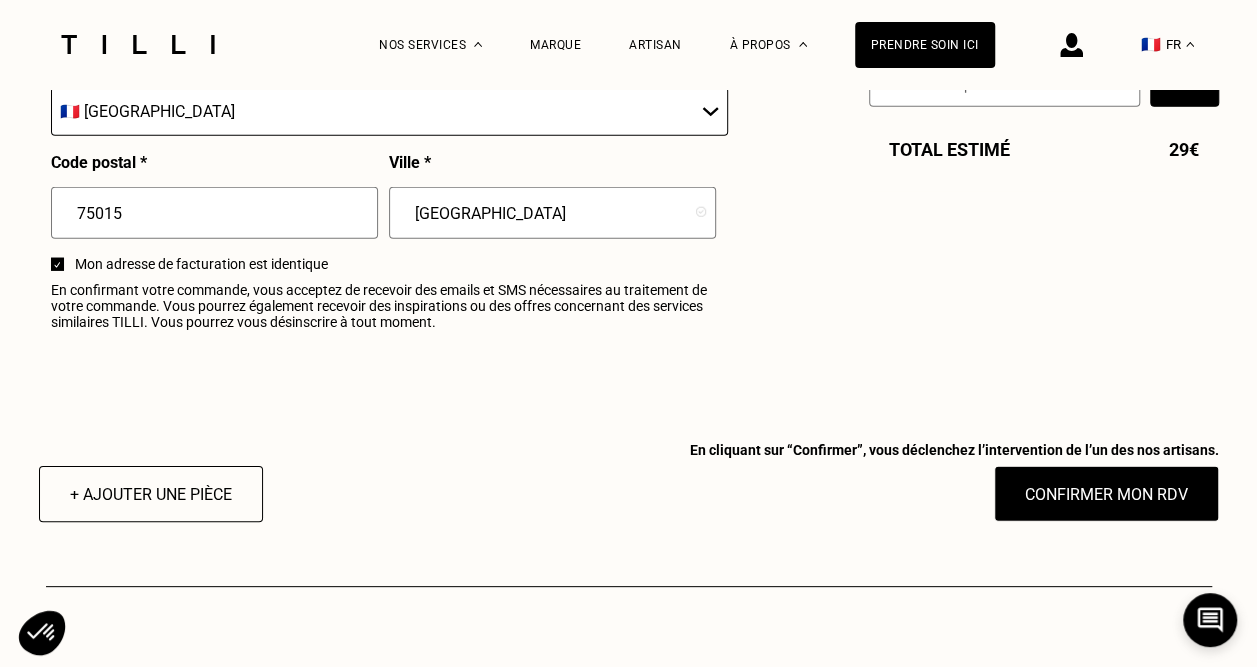 scroll, scrollTop: 2573, scrollLeft: 0, axis: vertical 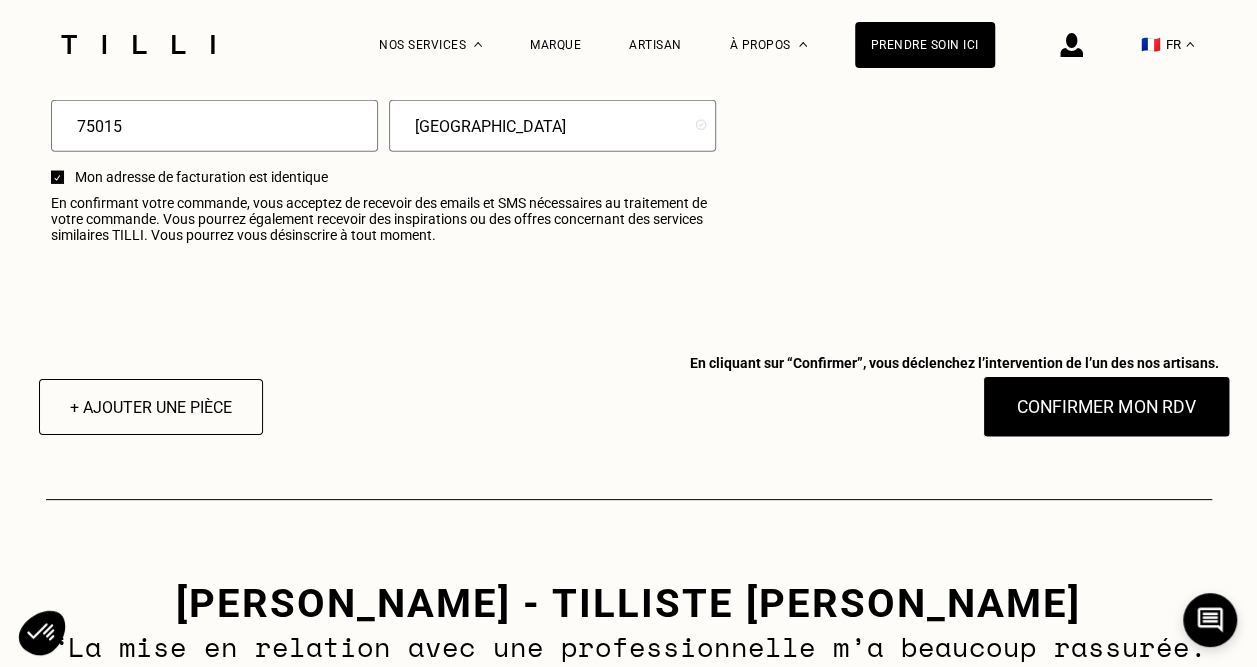 type on "06 17 81 25 19" 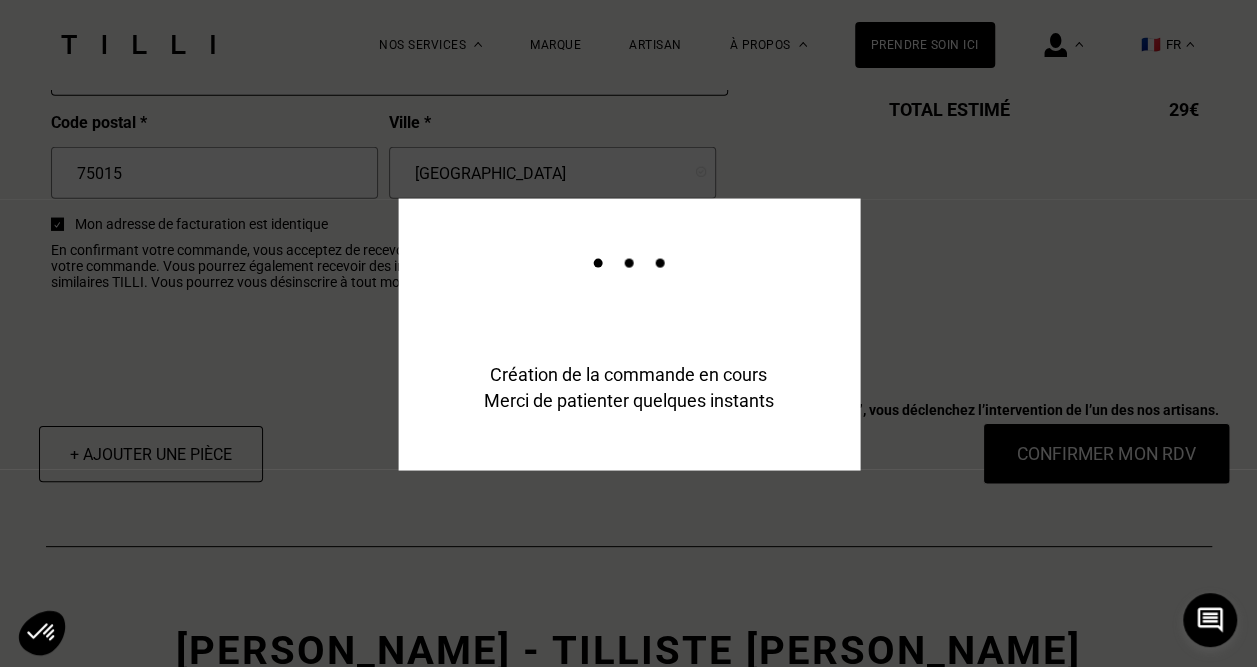 scroll, scrollTop: 2621, scrollLeft: 0, axis: vertical 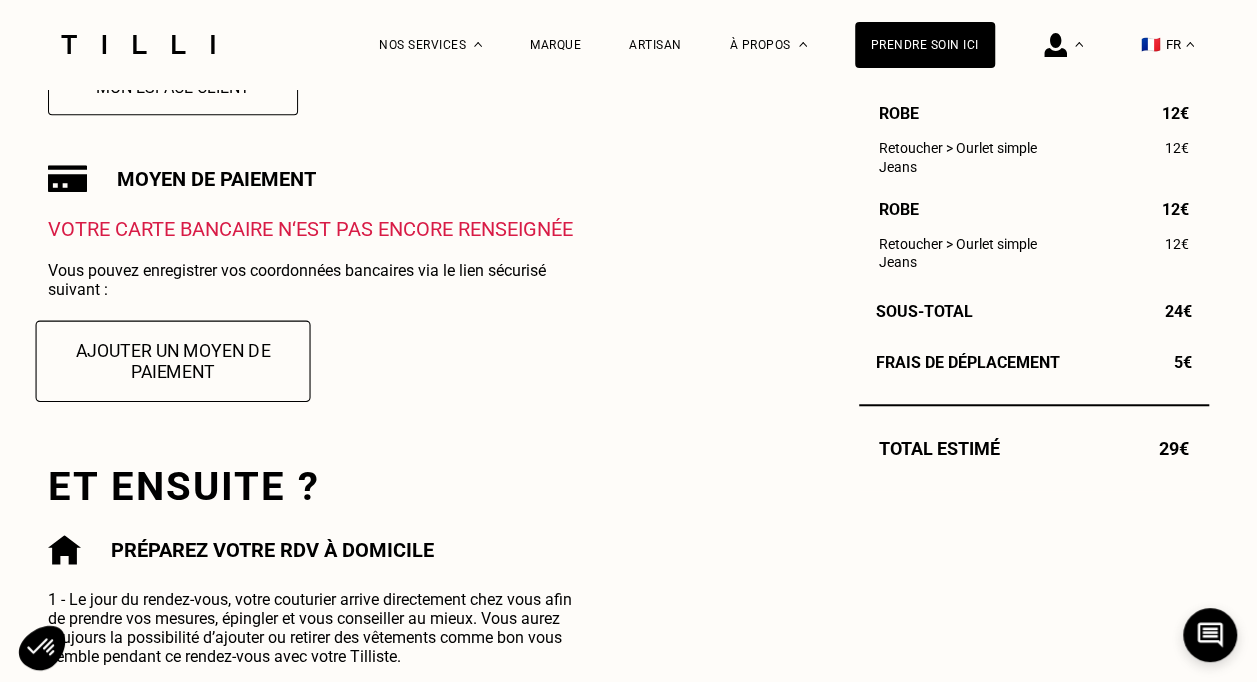 click on "Ajouter un moyen de paiement" at bounding box center (173, 360) 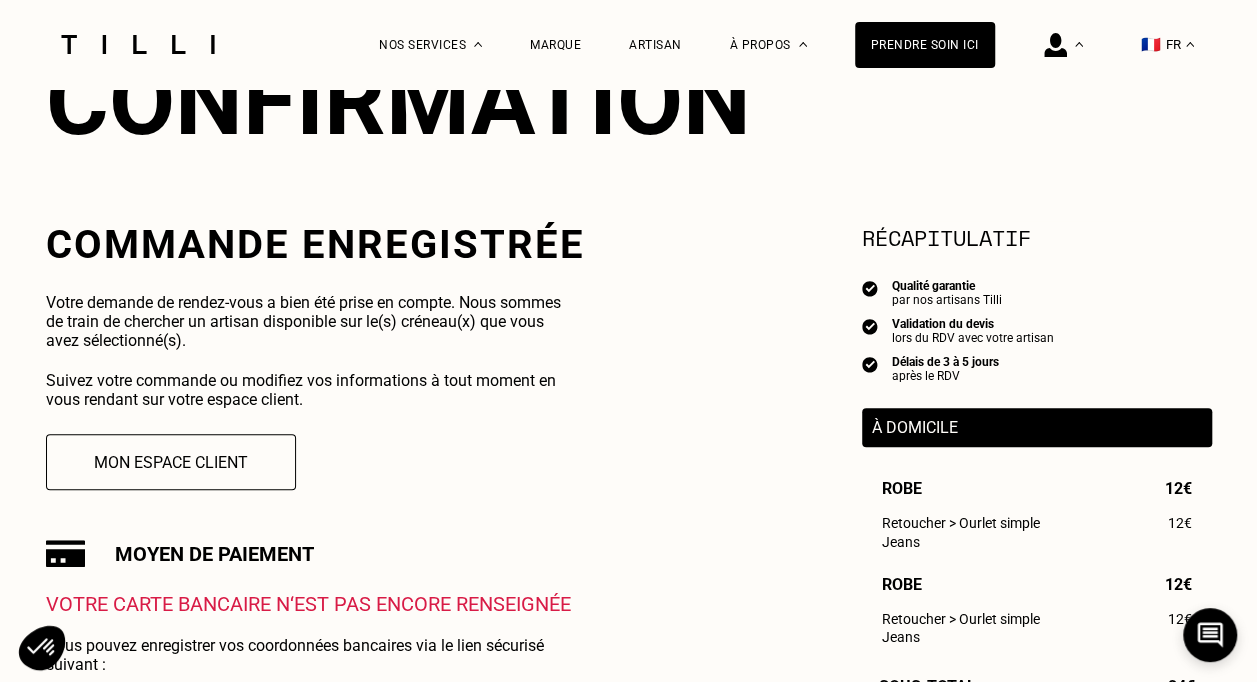 scroll, scrollTop: 0, scrollLeft: 0, axis: both 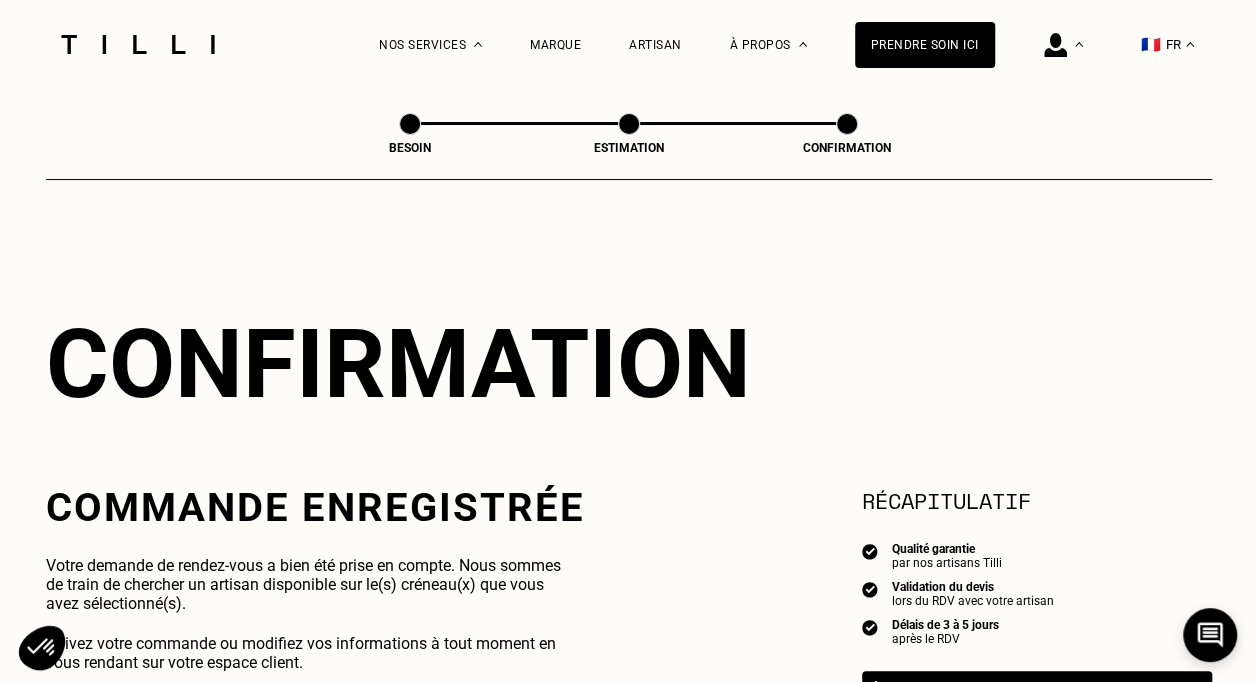 click on "Artisan" at bounding box center (655, 44) 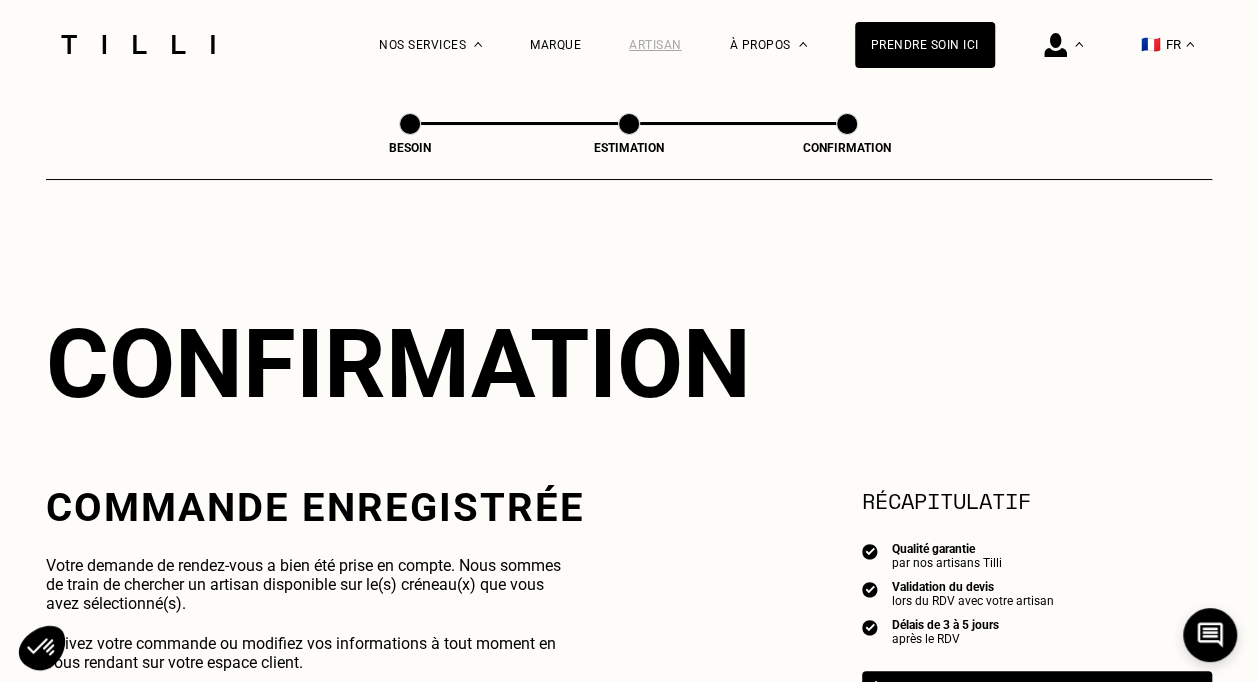 click on "Artisan" at bounding box center (655, 45) 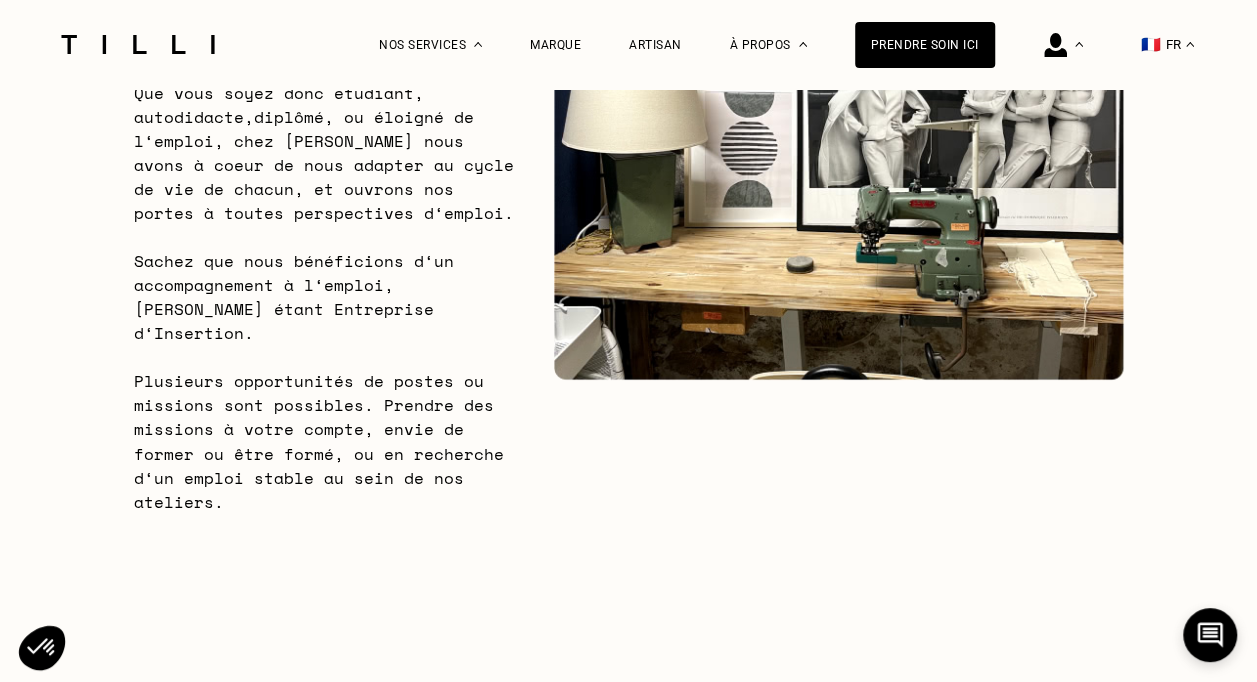 scroll, scrollTop: 0, scrollLeft: 0, axis: both 